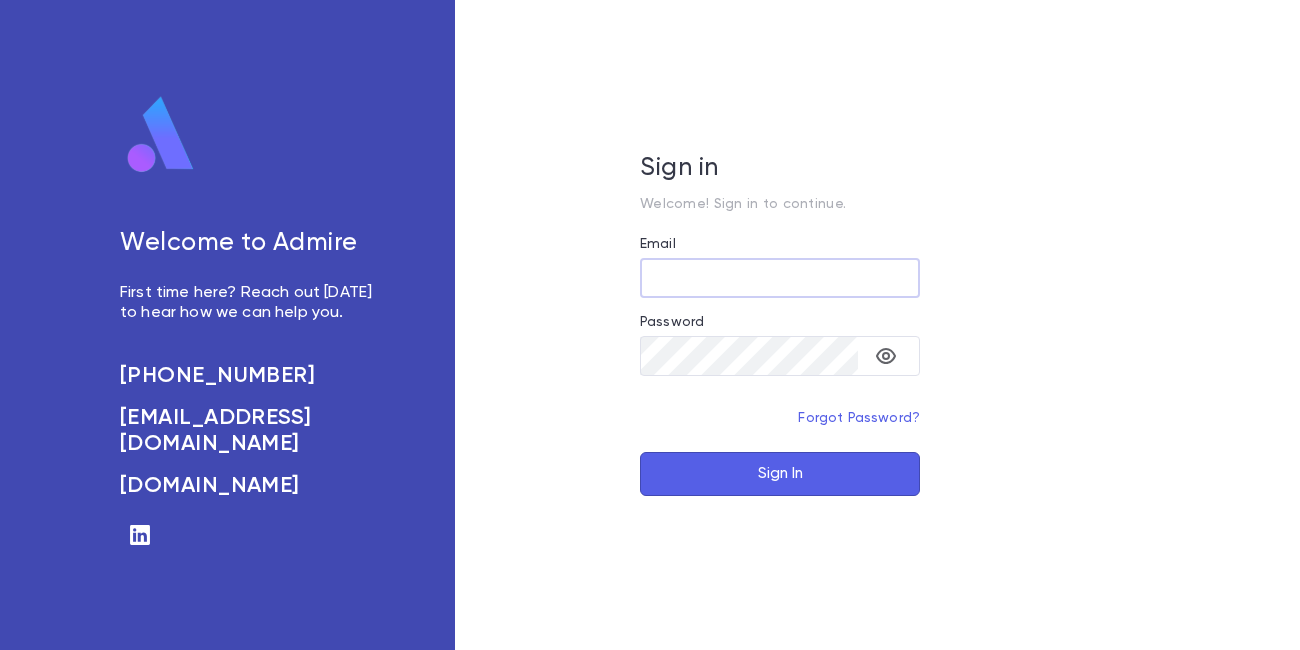 scroll, scrollTop: 0, scrollLeft: 0, axis: both 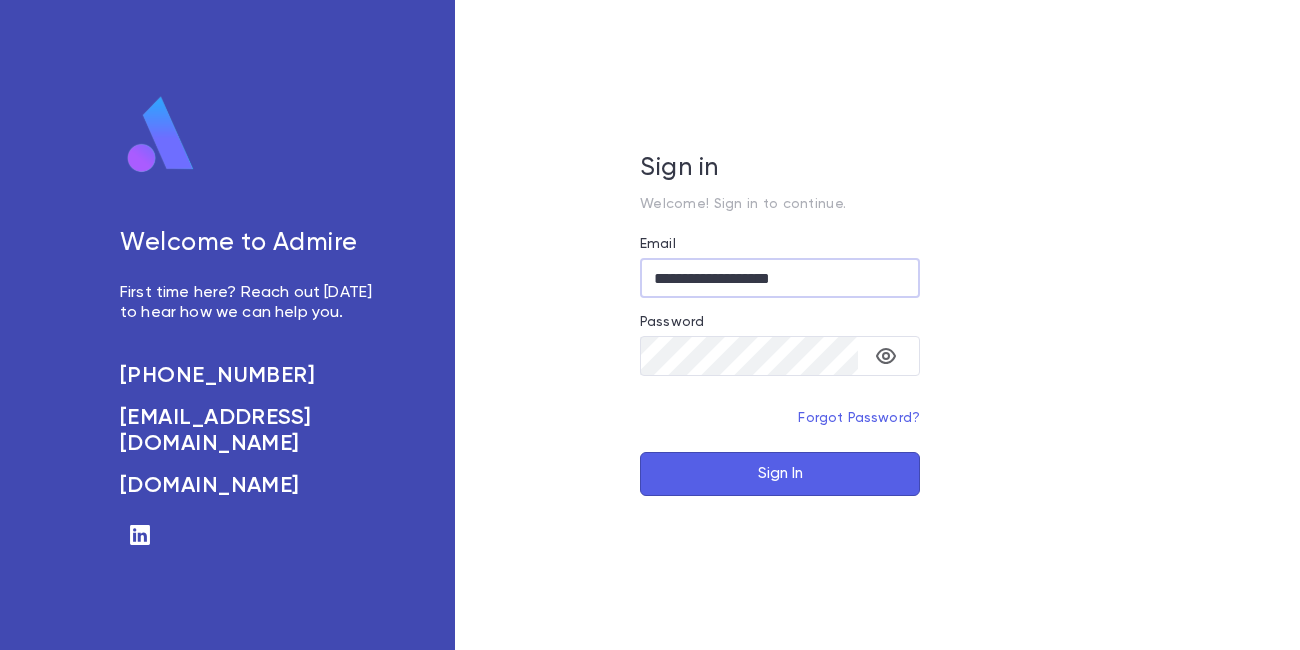click on "Sign In" at bounding box center (780, 474) 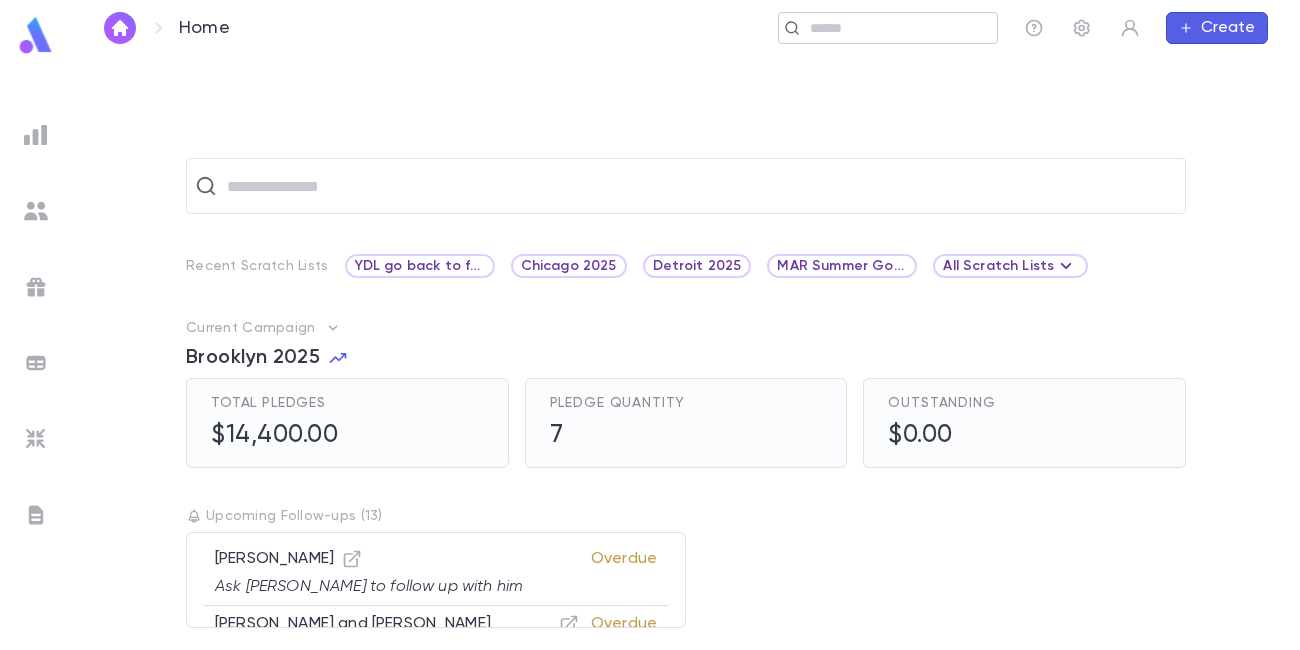 click at bounding box center [896, 28] 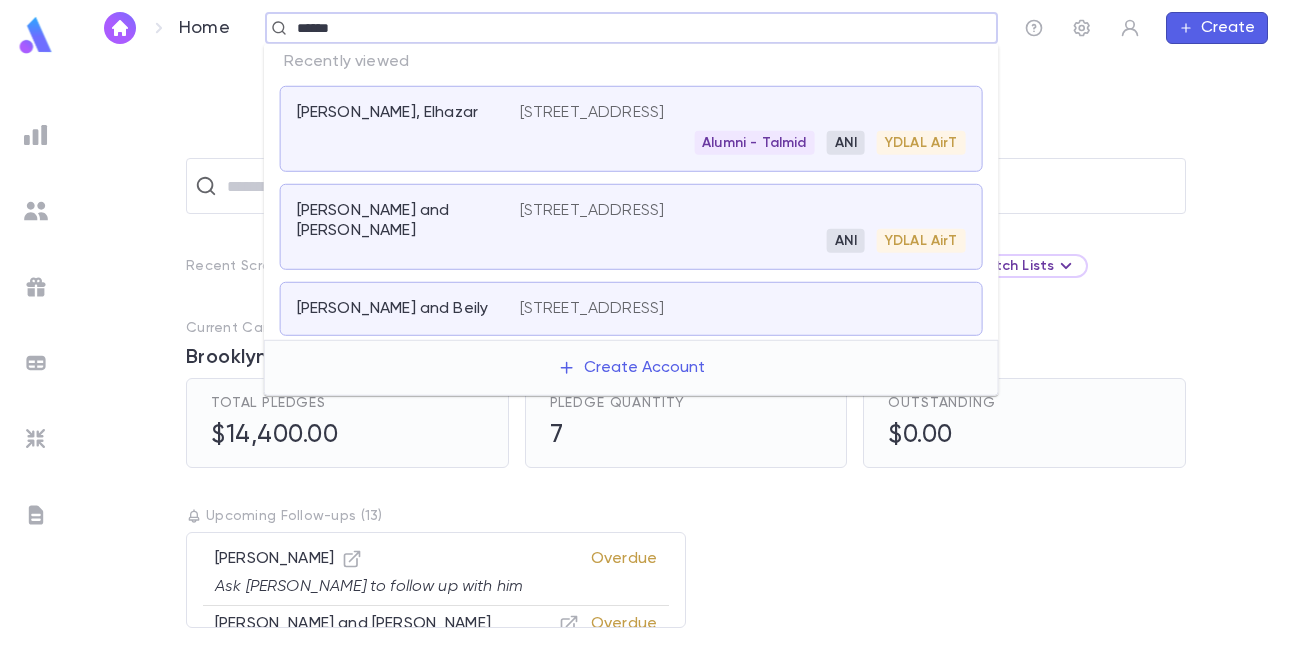 type on "******" 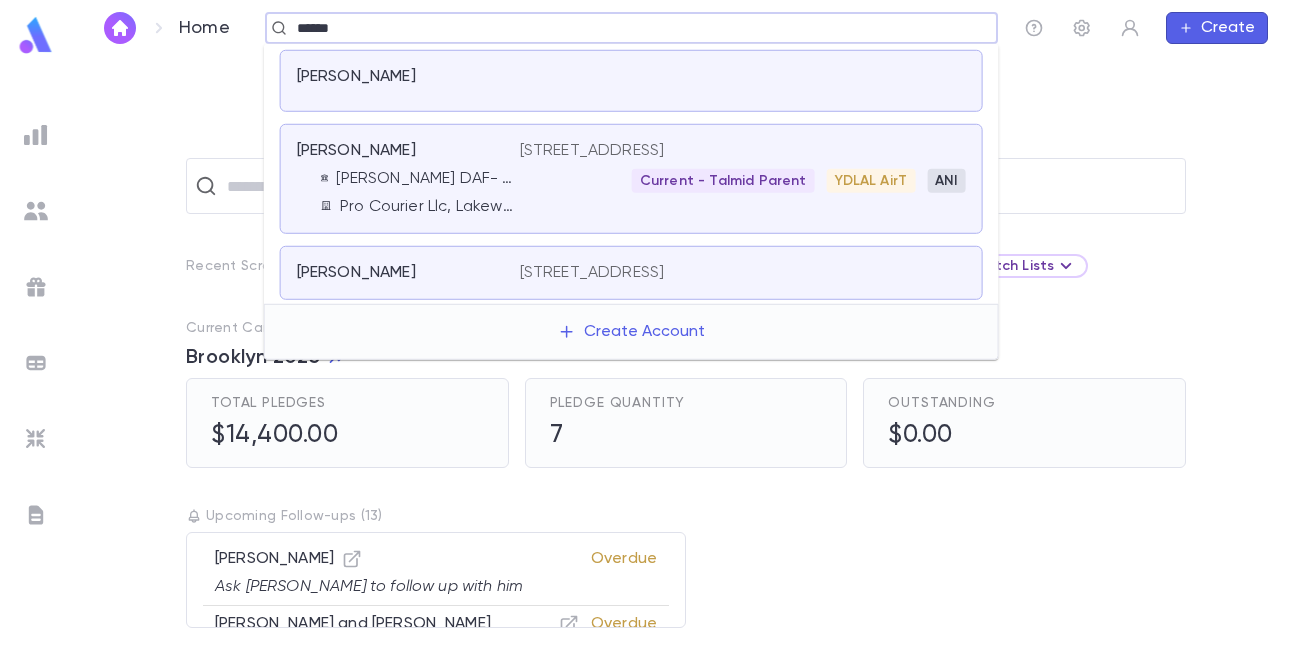 click on "[STREET_ADDRESS]" at bounding box center (592, 151) 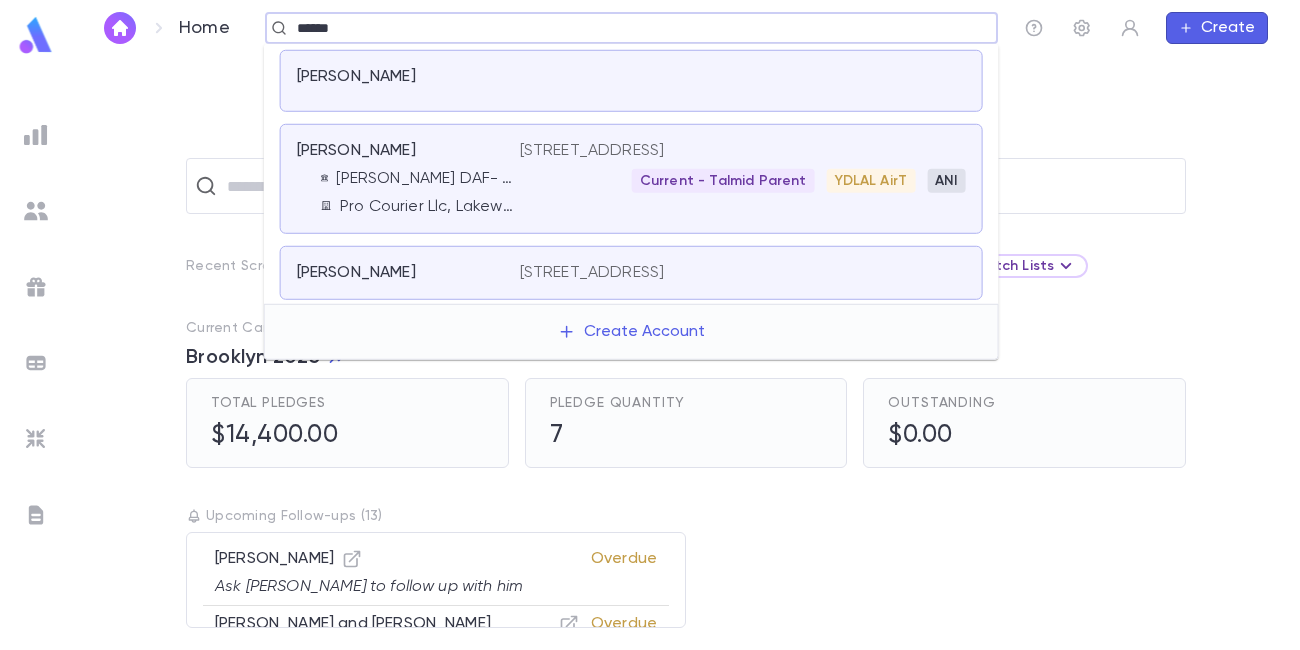 type 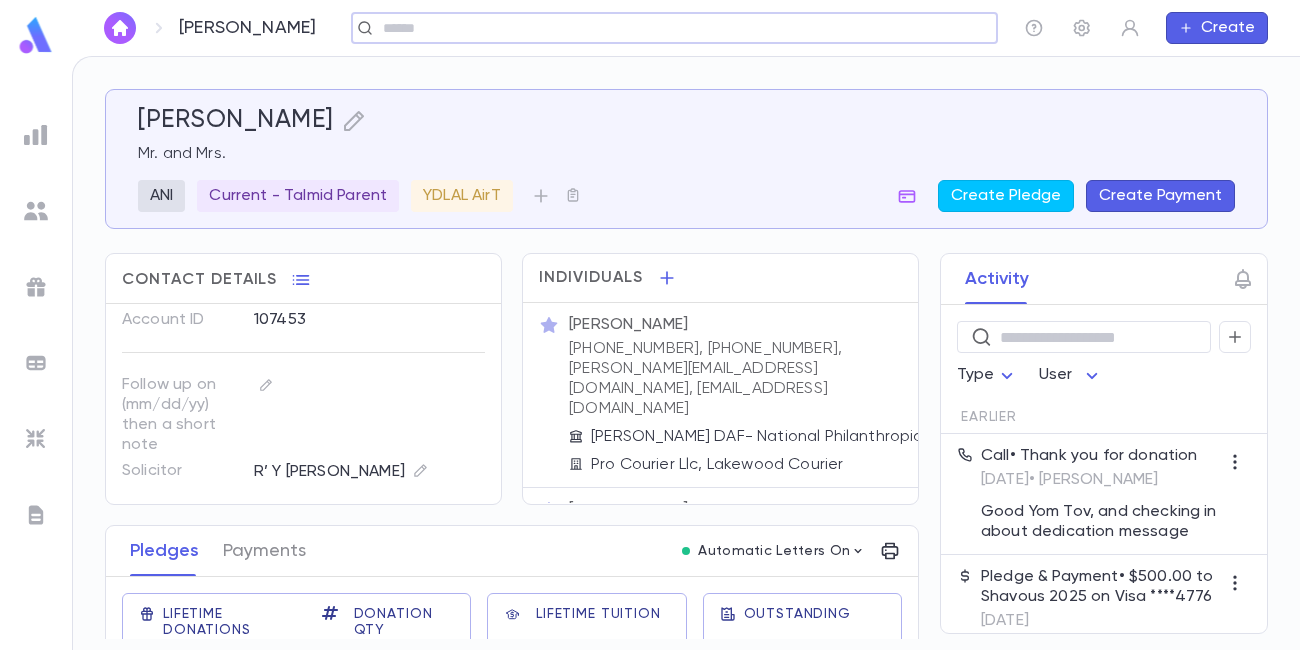 scroll, scrollTop: 223, scrollLeft: 0, axis: vertical 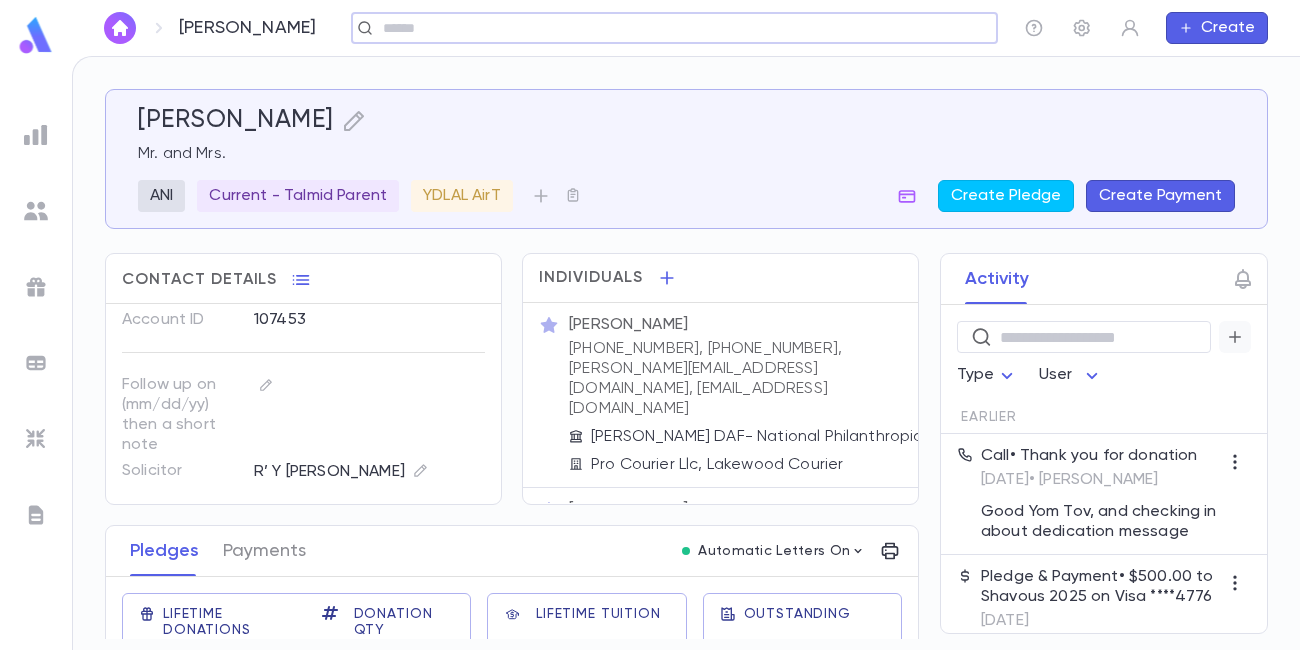 click 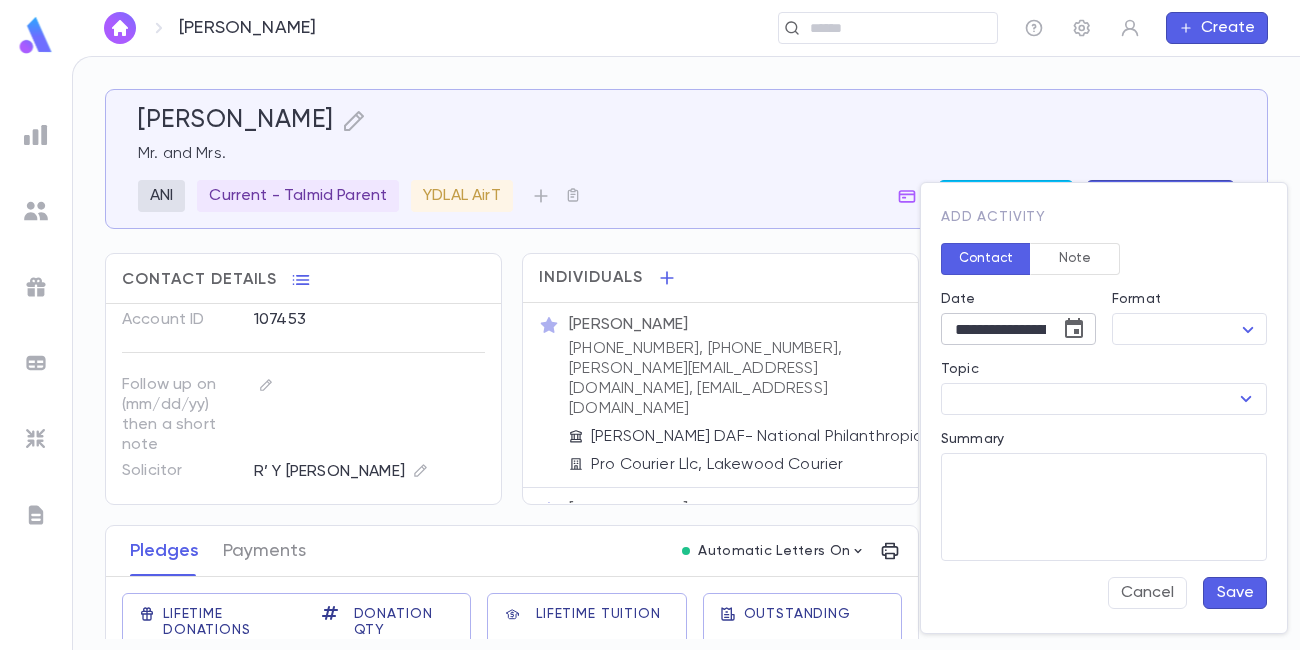 click 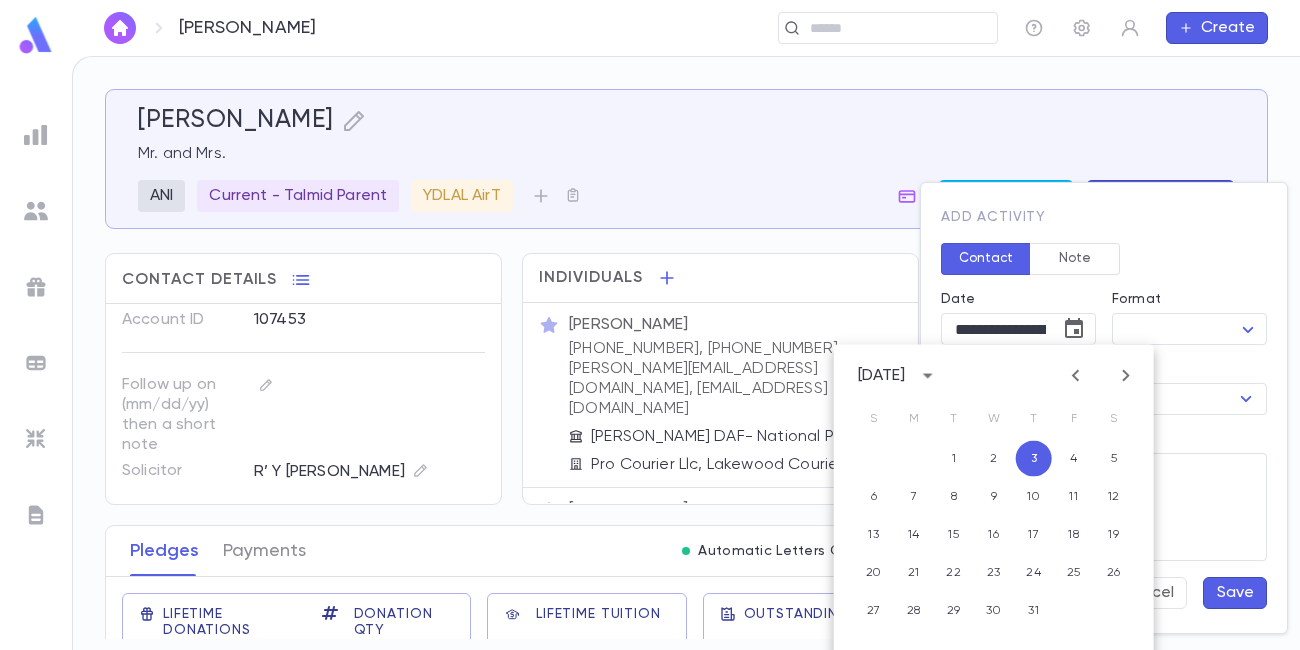 click 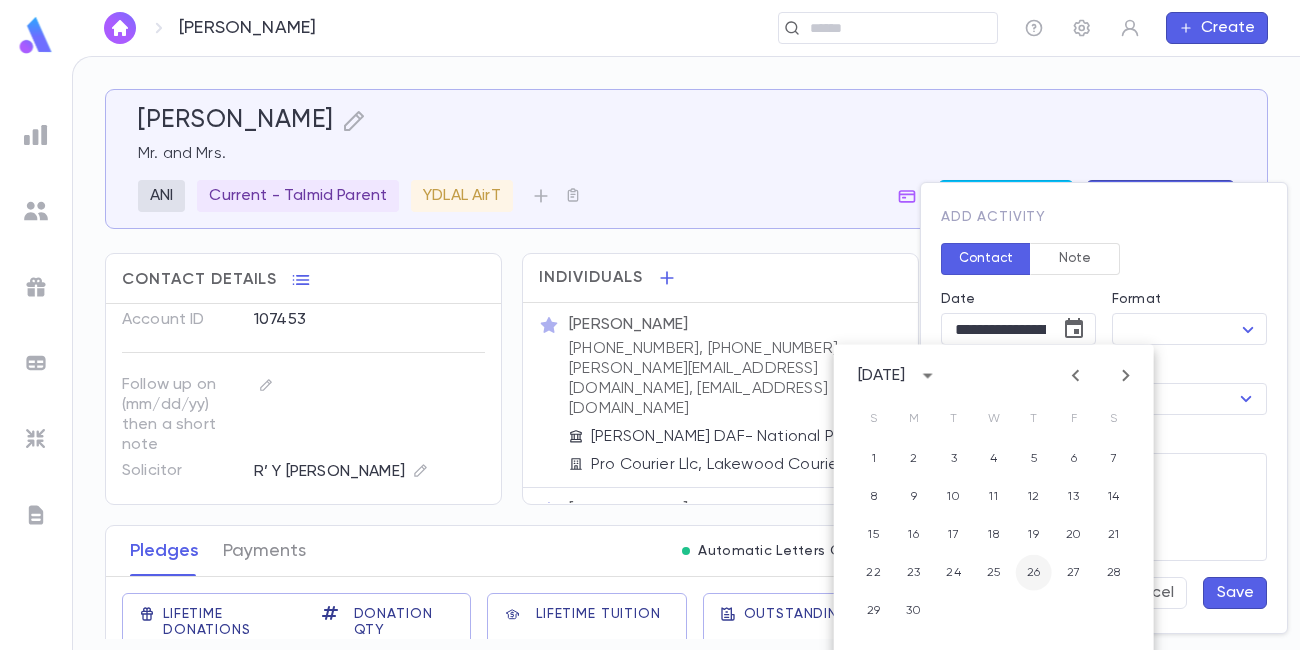 click on "26" at bounding box center (1034, 573) 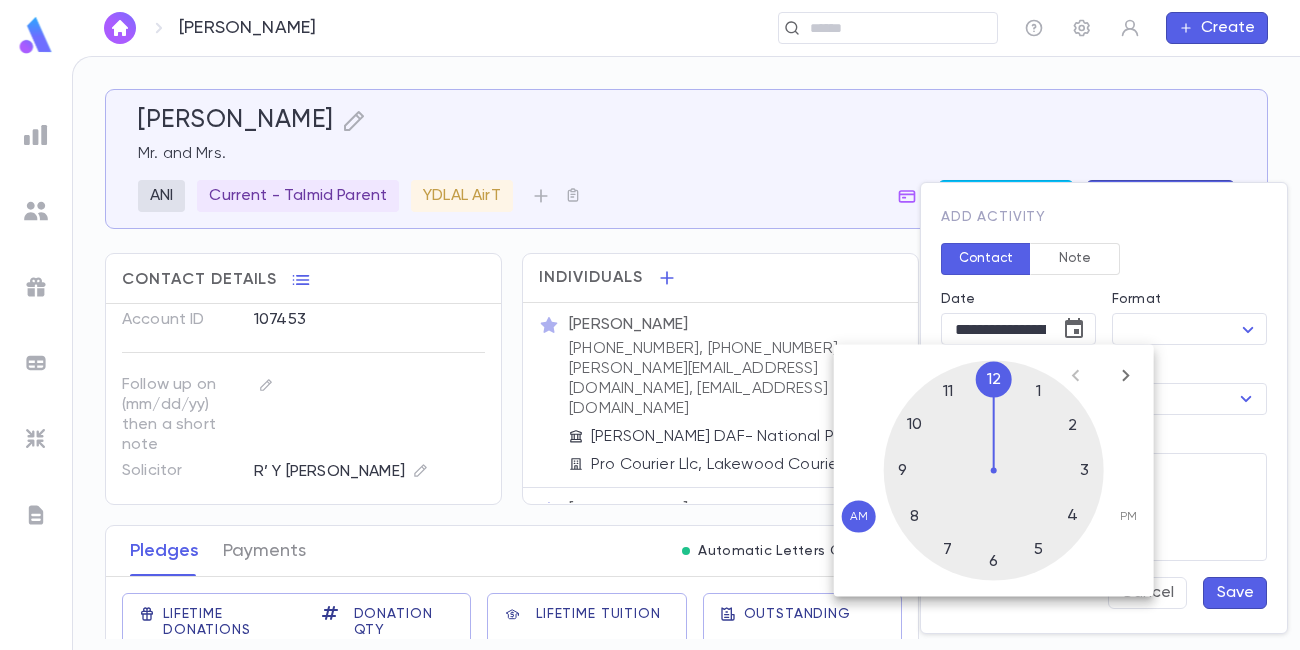 click at bounding box center [994, 471] 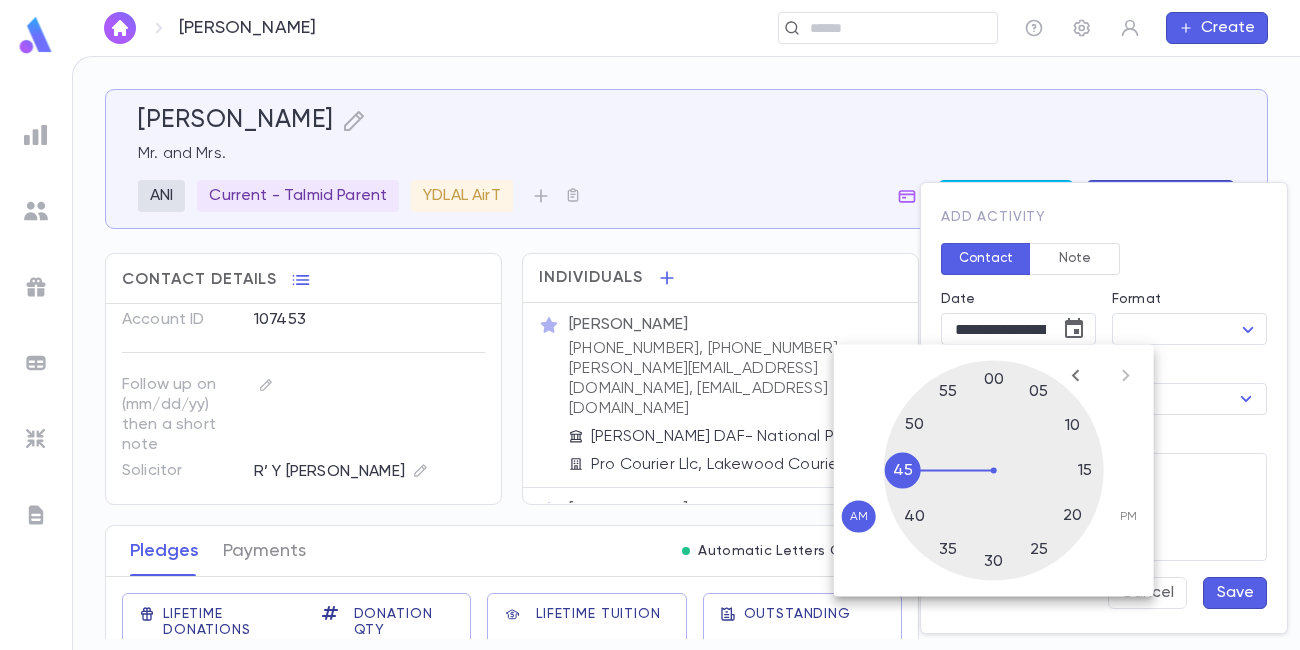 click at bounding box center [994, 471] 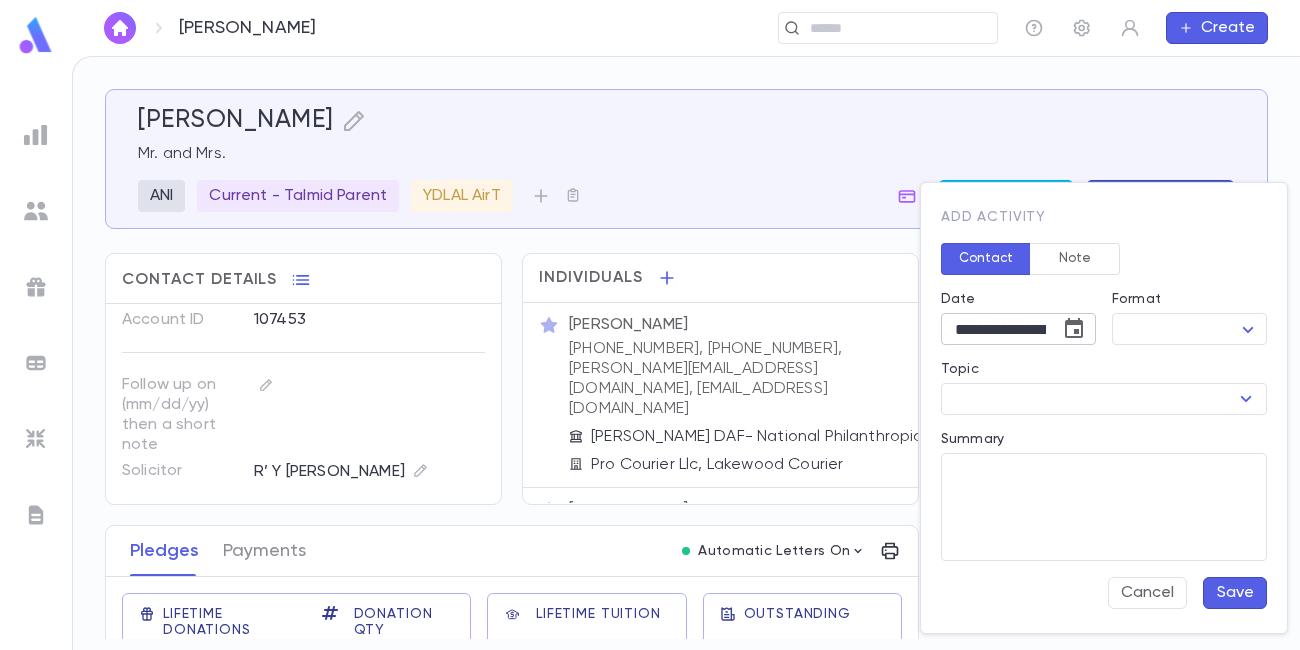 click 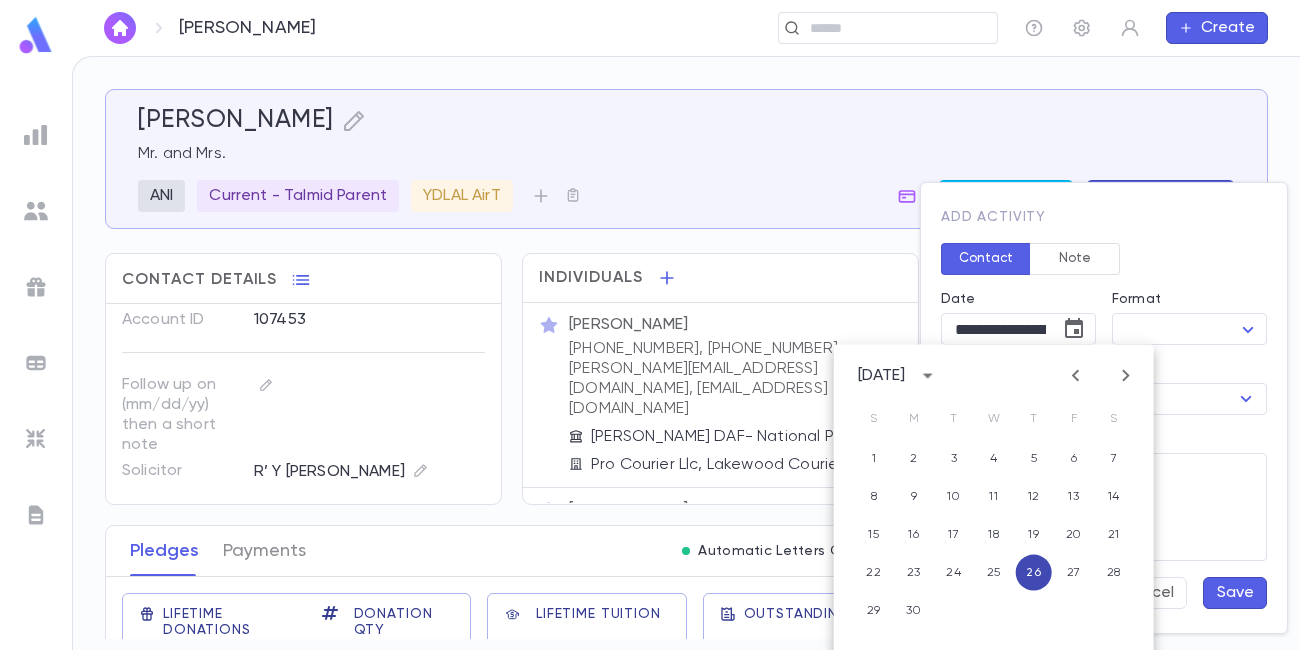 click on "26" at bounding box center (1034, 573) 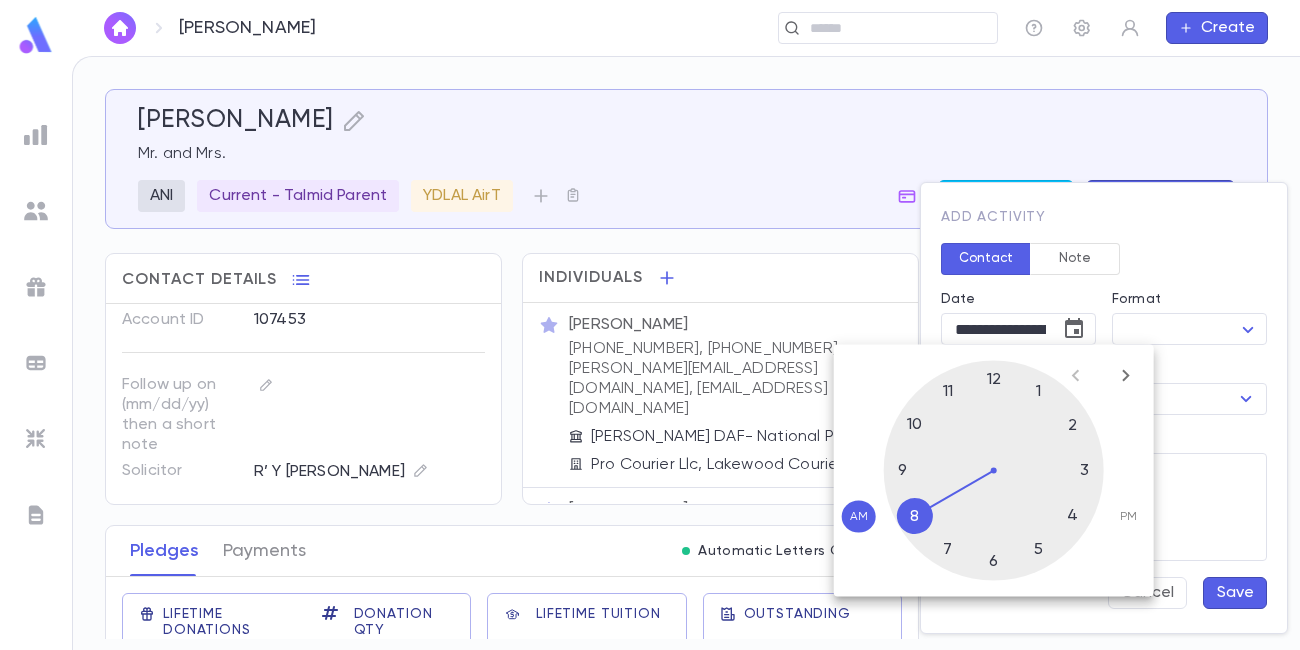 click on "PM" at bounding box center (1128, 517) 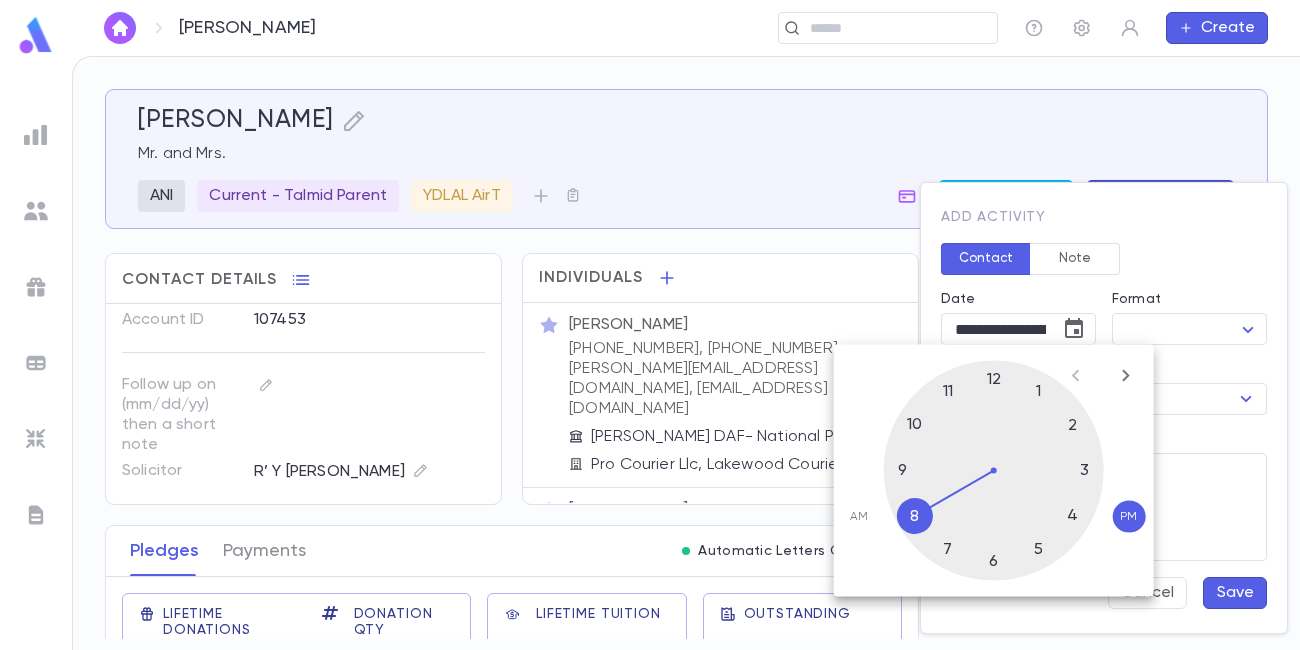 click 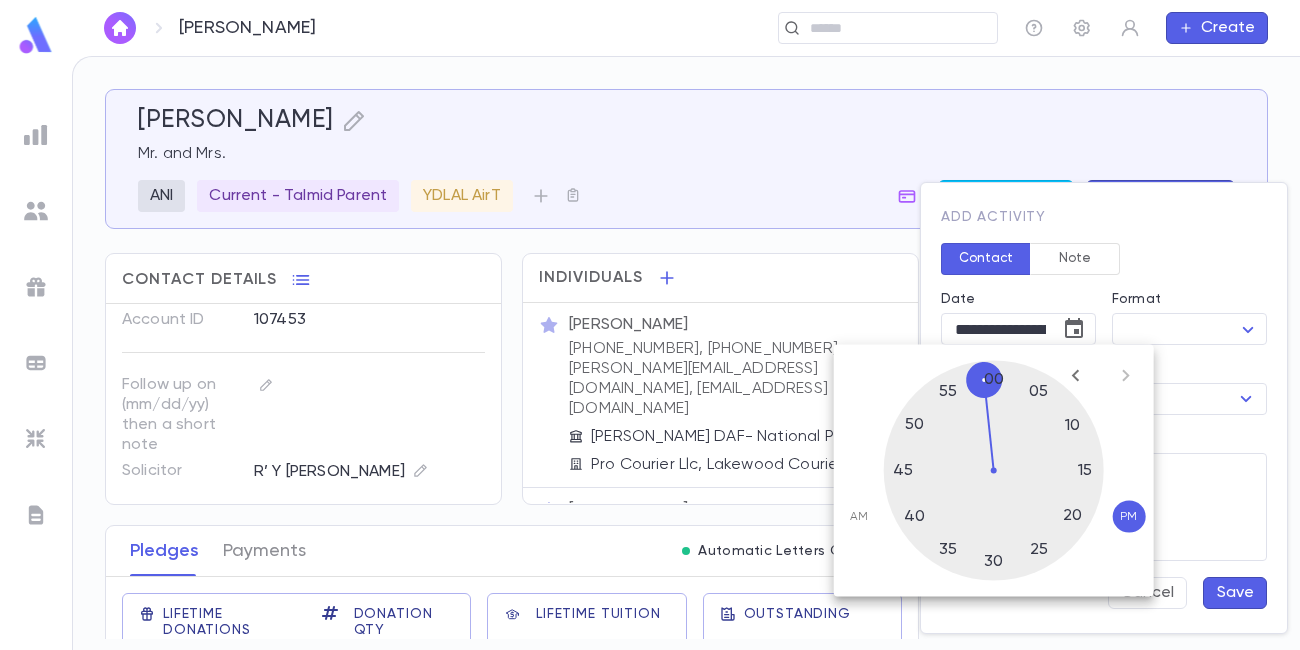 click at bounding box center (994, 471) 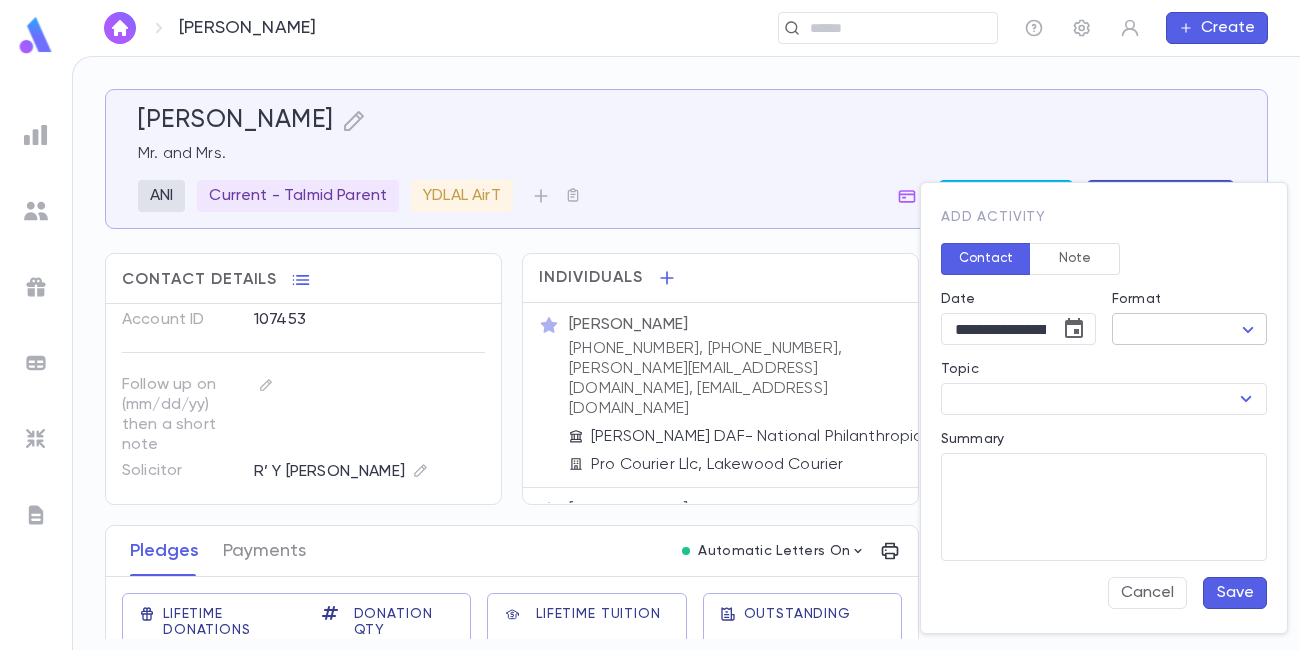 click on "[PERSON_NAME] ​  Create   [PERSON_NAME] Mr. and  Mrs. ANI Current - Talmid Parent YDLAL AirT Create Pledge Create Payment Contact Details Best Contact Home Phone Address [STREET_ADDRESS][GEOGRAPHIC_DATA][STREET_ADDRESS] Somewhere in, [GEOGRAPHIC_DATA] Account ID 107453 Follow up on (mm/dd/yy) then a short note Solicitor R’ Y [PERSON_NAME] Individuals [PERSON_NAME] [PHONE_NUMBER], [PHONE_NUMBER], [PERSON_NAME][EMAIL_ADDRESS][DOMAIN_NAME], [EMAIL_ADDRESS][DOMAIN_NAME] [PERSON_NAME] DAF- National Philanthropic Trust Pro Courier Llc, Lakewood Courier [PERSON_NAME] Pledges Payments  Automatic Letters On Lifetime Donations $6,375.00 Donation Qty 12 Lifetime Tuition $25,900.00 Outstanding $0.00 Date Amount Campaign Group Paid Outstanding Installments Notes [DATE] $500.00 Shavous 2025 General Donation PAID $0.00 1 [DATE] $2,150.00 Tuition [DATE]-[DATE] Tuition PAID $0.00 1 [DATE] $2,250.00 Summer Program 2025 Tuition PAID $0.00 1 [DATE] $2,150.00 Tuition [DATE]-[DATE] Tuition PAID $0.00 1 [DATE] 1 1" at bounding box center [650, 353] 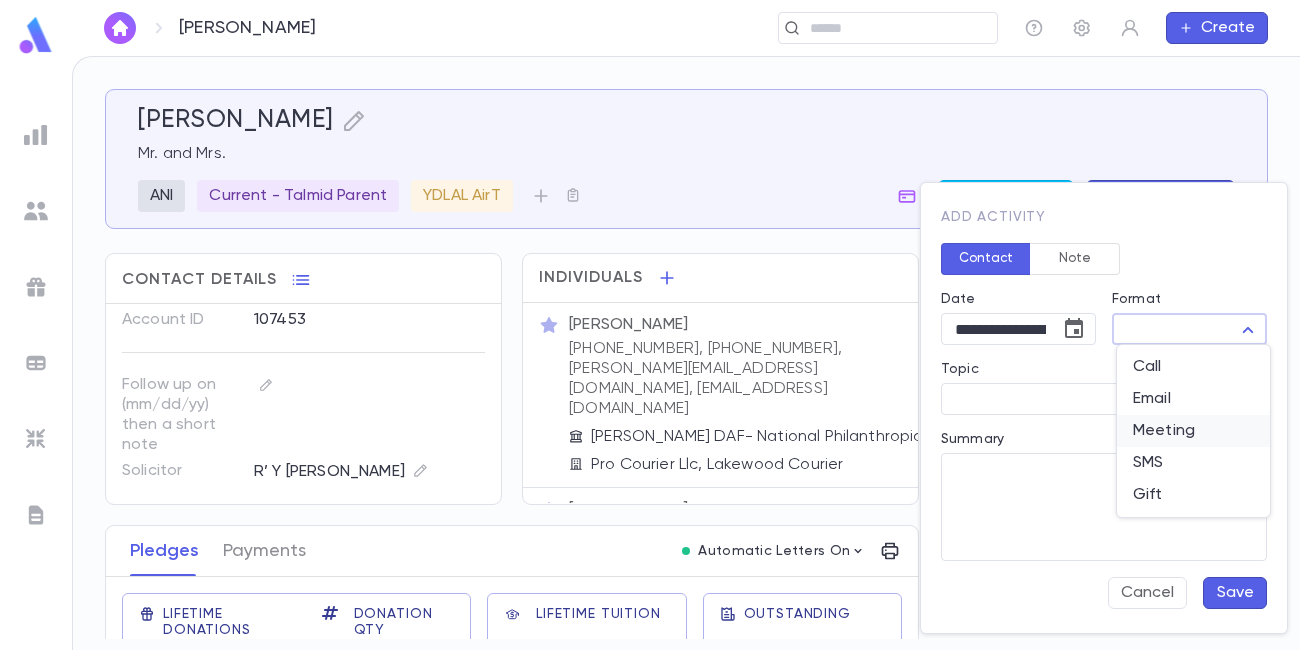 click on "Meeting" at bounding box center [1193, 431] 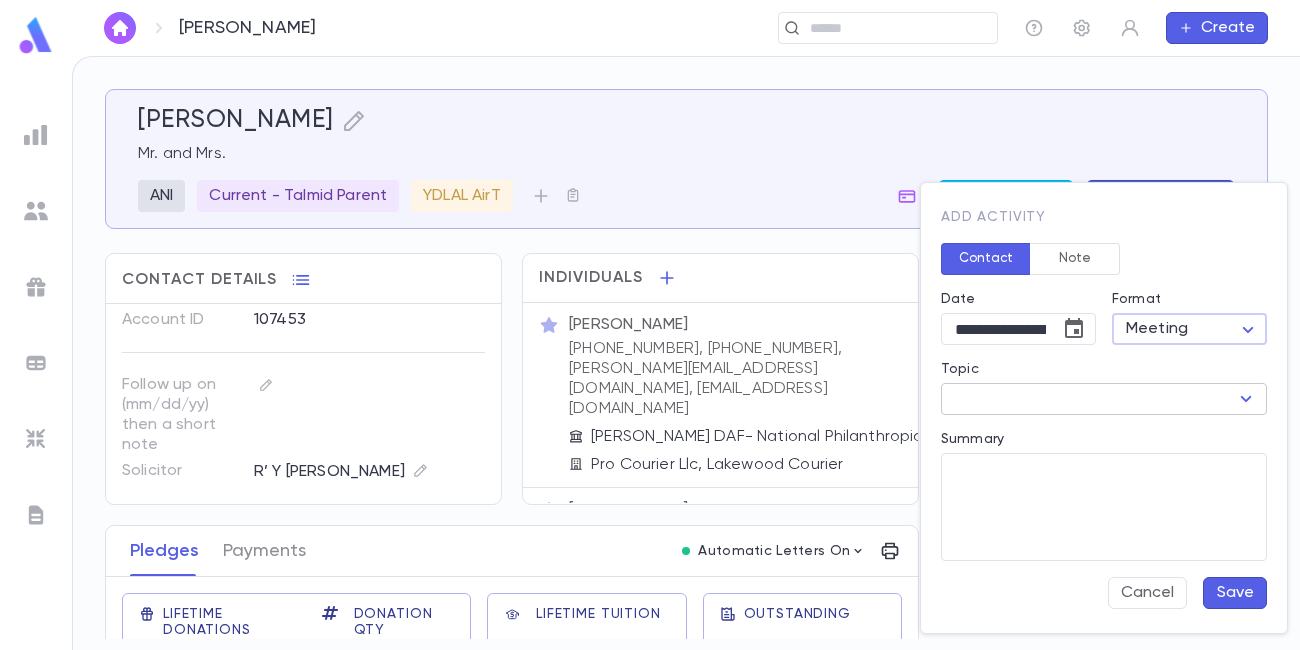 click on "Topic" at bounding box center (1087, 399) 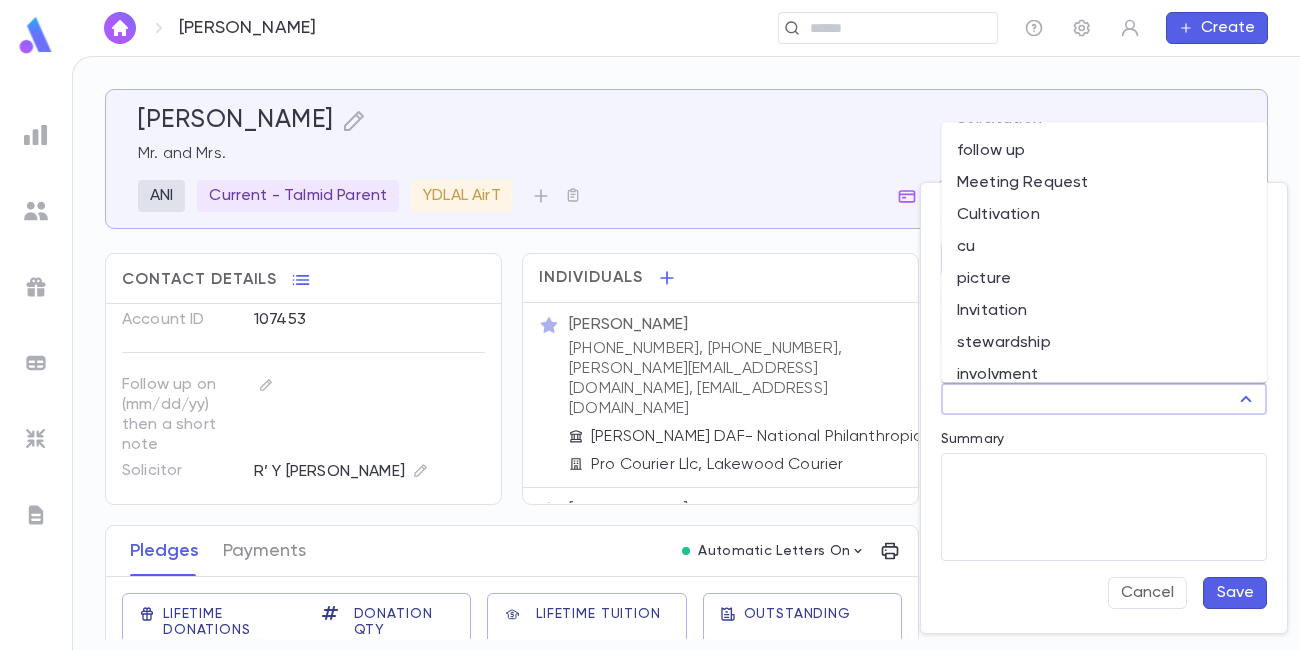 scroll, scrollTop: 619, scrollLeft: 0, axis: vertical 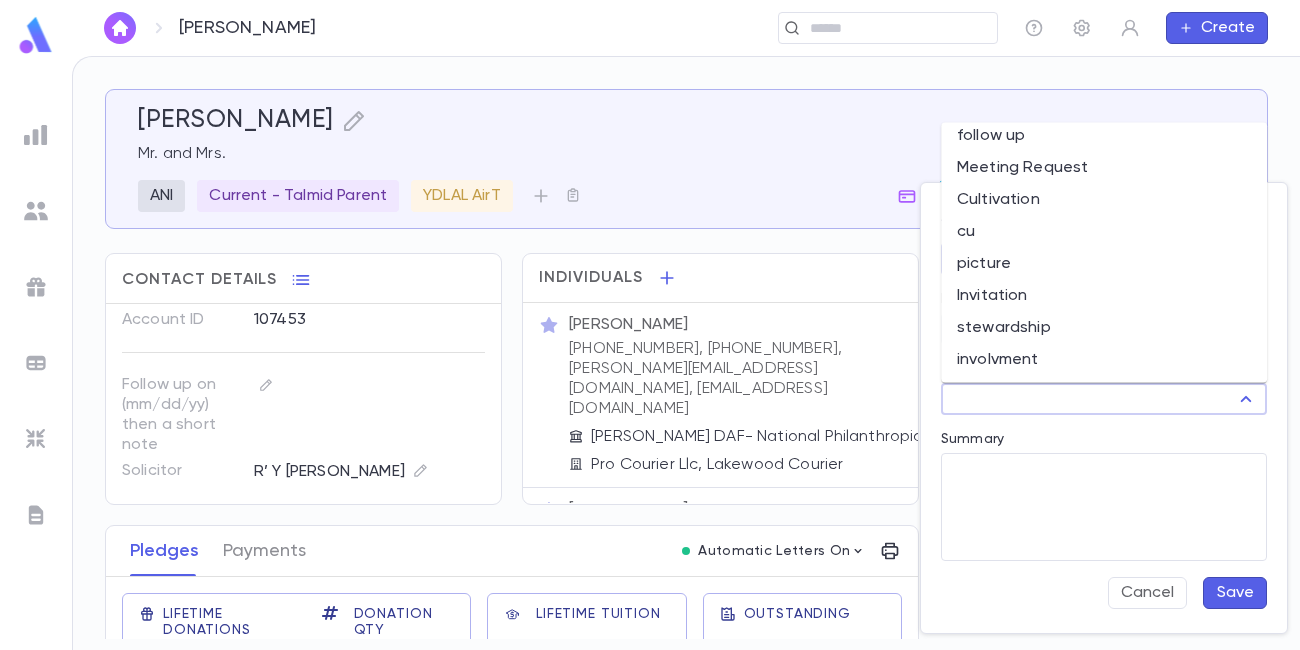 click on "stewardship" at bounding box center [1104, 328] 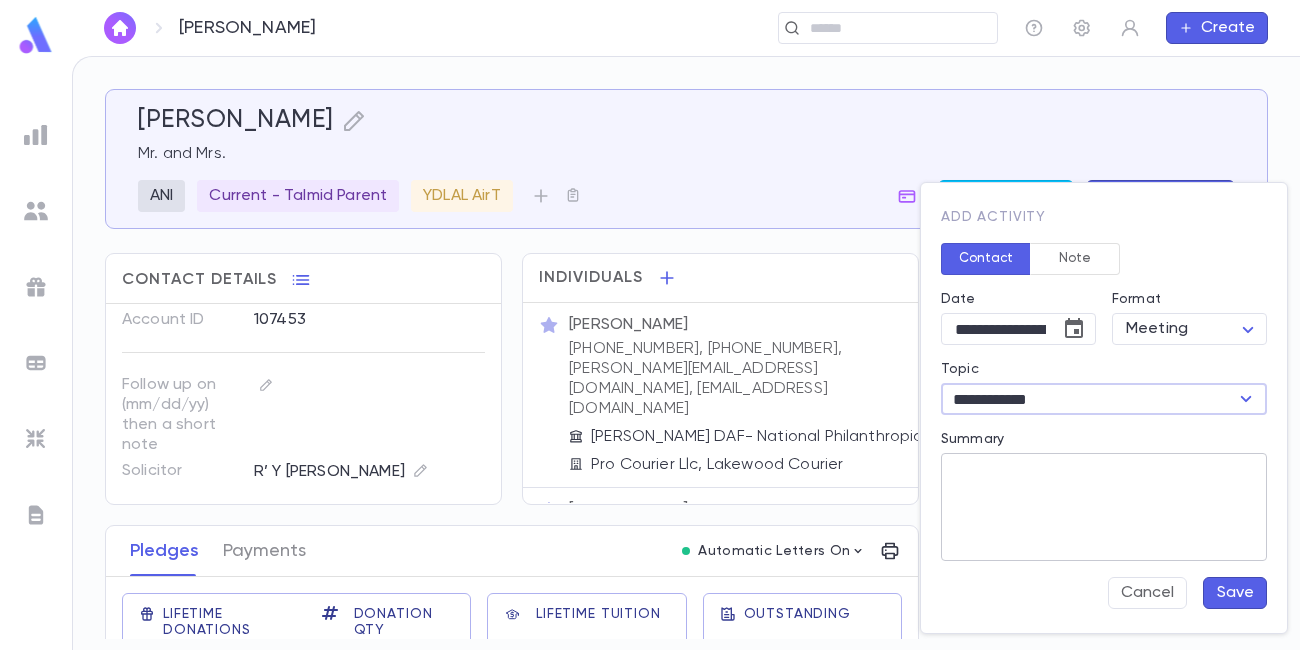 click on "Summary" at bounding box center (1104, 507) 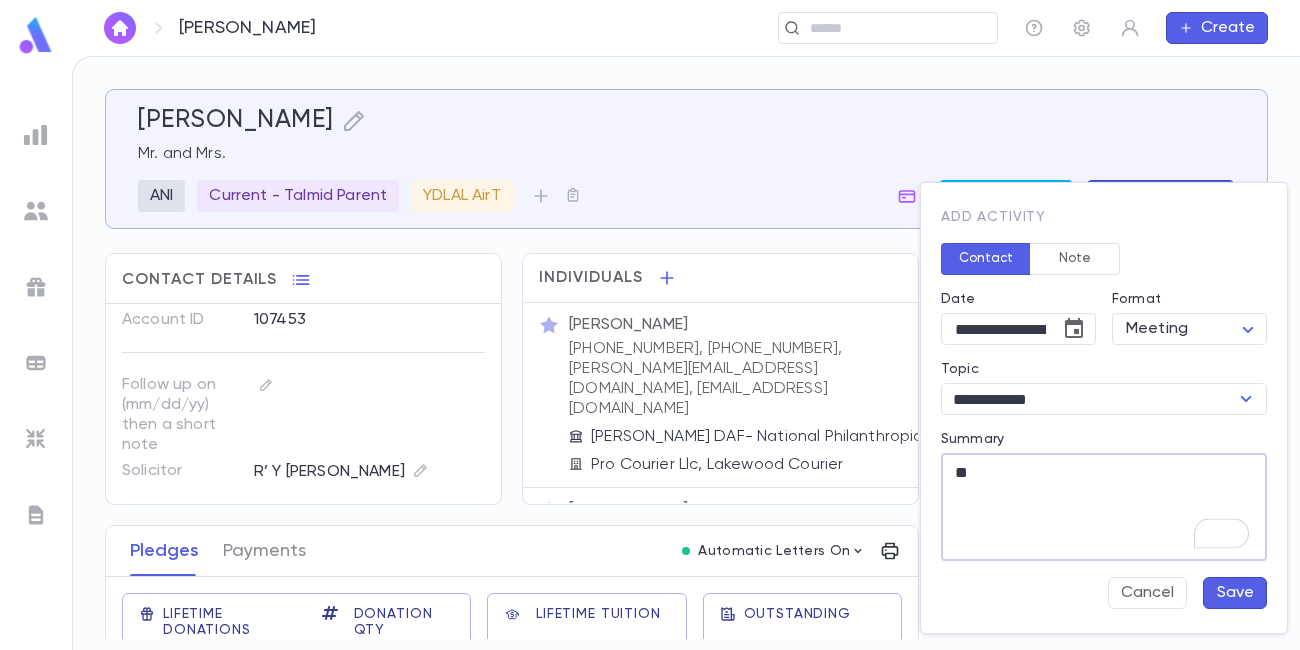 type on "*" 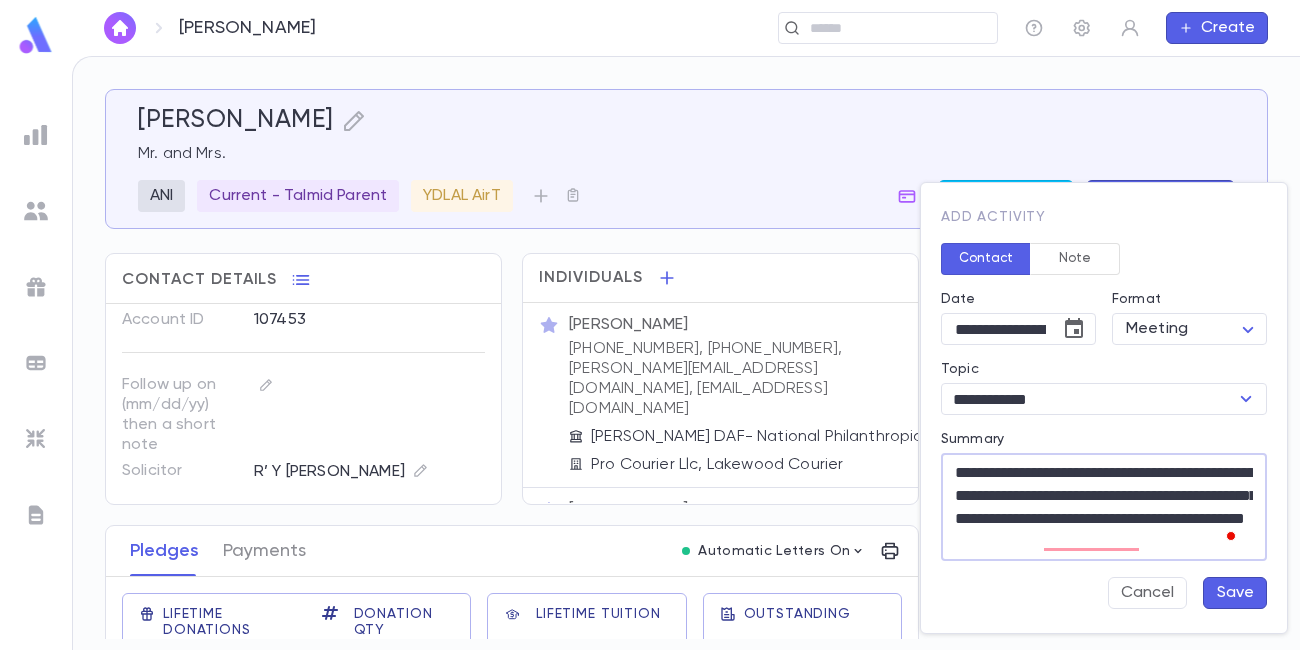 scroll, scrollTop: 11, scrollLeft: 0, axis: vertical 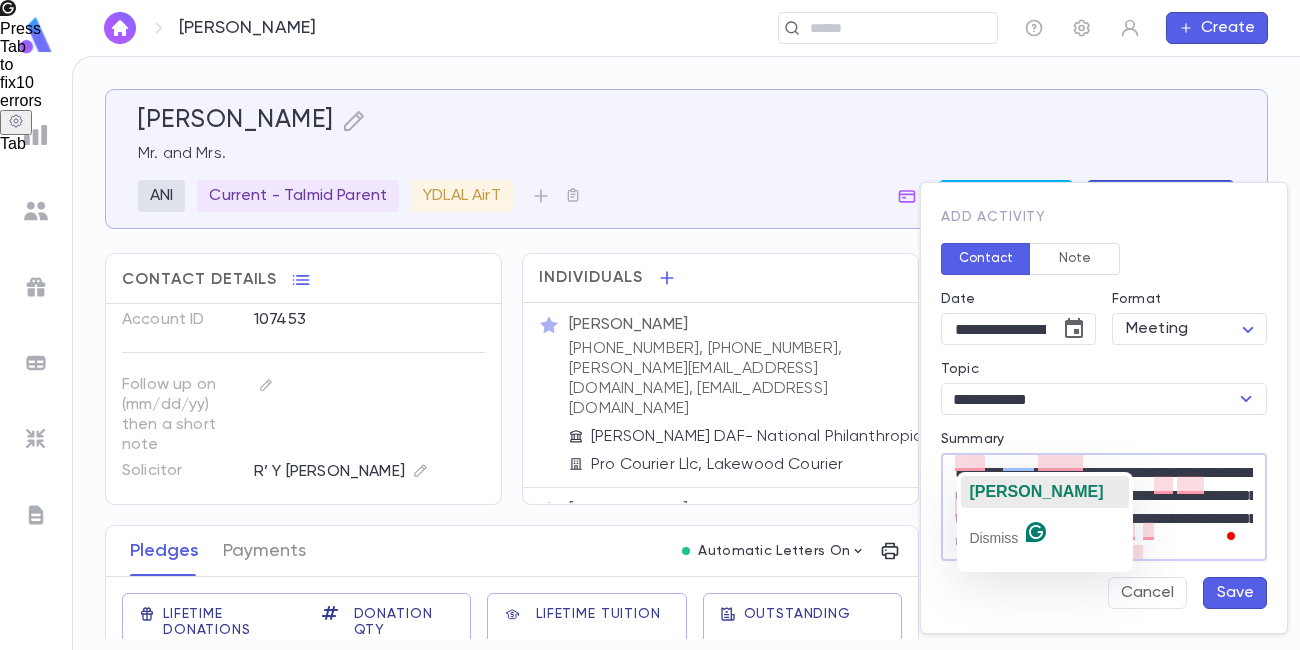click on "[PERSON_NAME]" 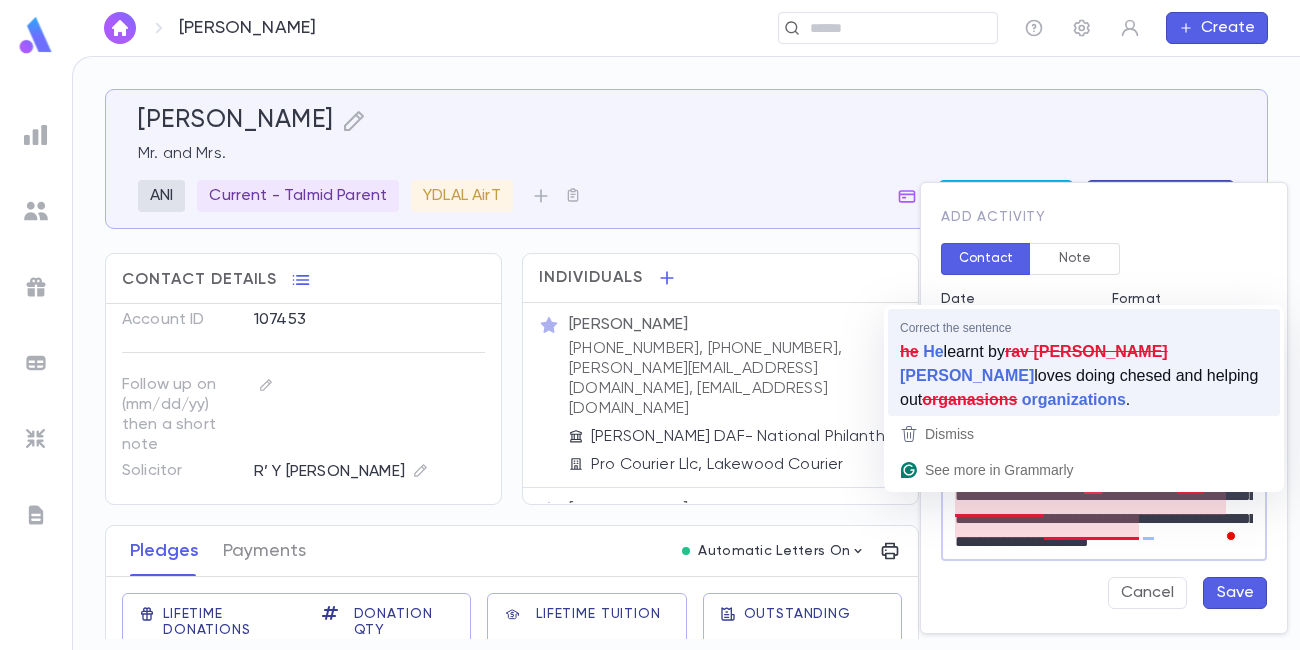 scroll, scrollTop: 0, scrollLeft: 0, axis: both 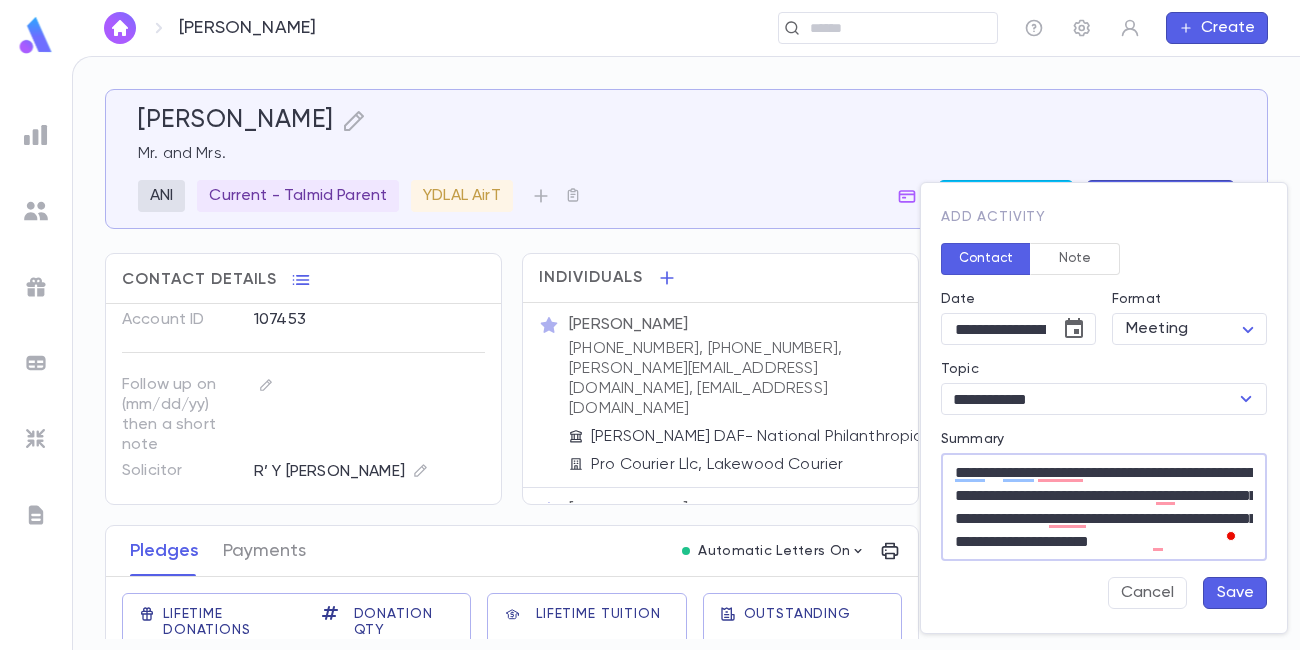 click on "Summary" at bounding box center [1104, 442] 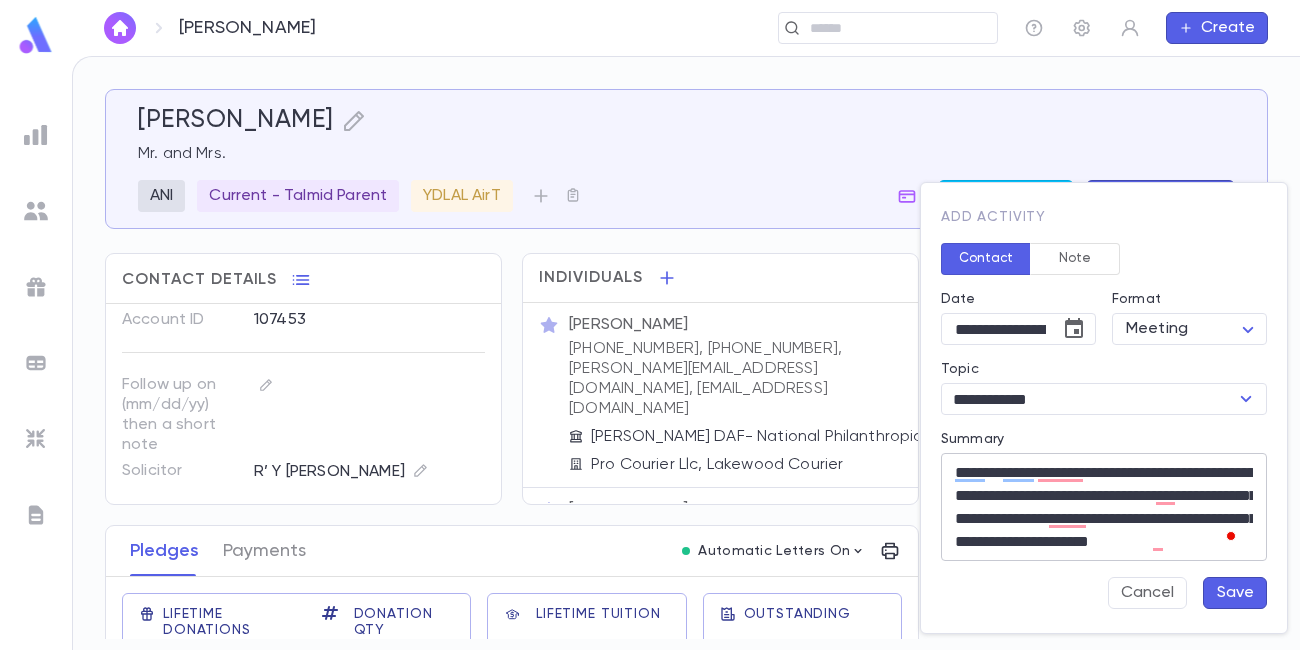 scroll, scrollTop: 22, scrollLeft: 0, axis: vertical 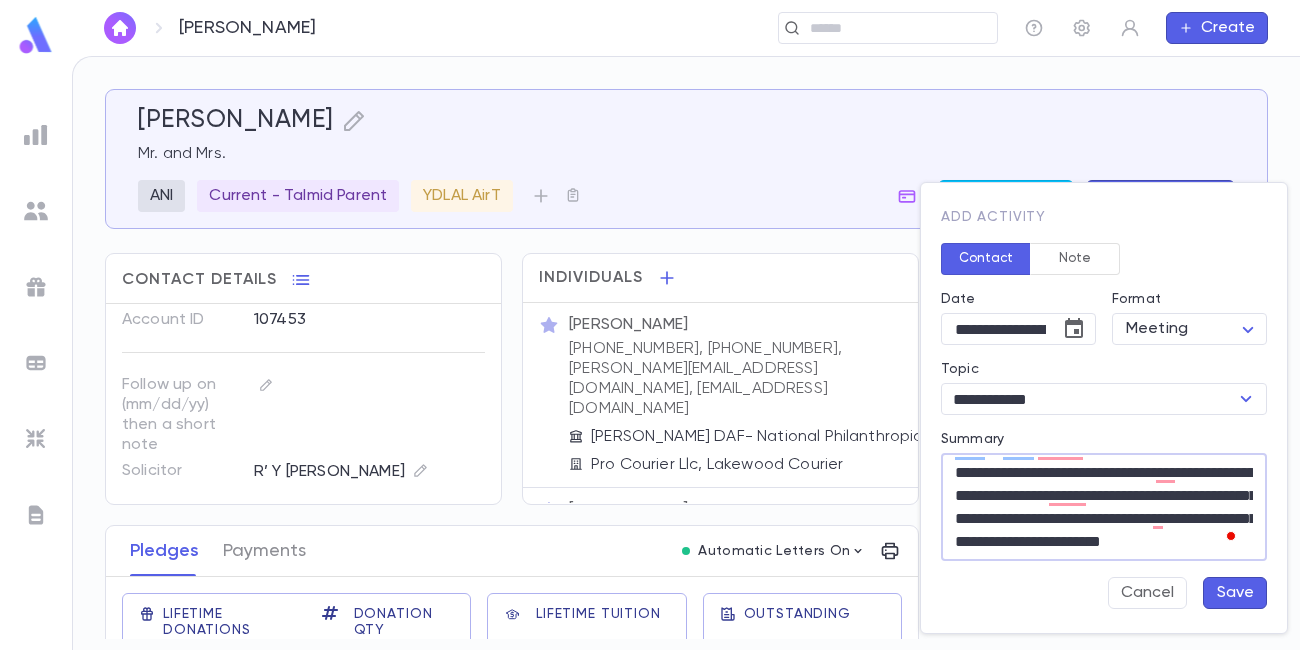 click on "**********" at bounding box center (1104, 507) 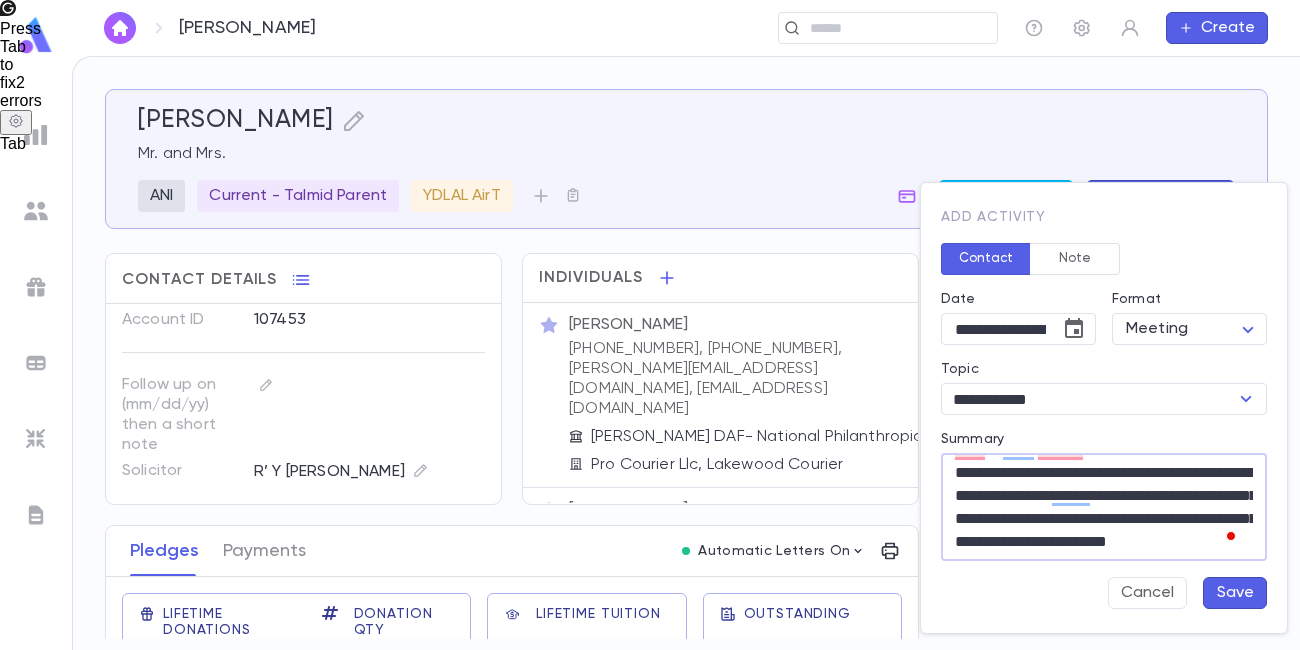 click on "**********" at bounding box center (1104, 507) 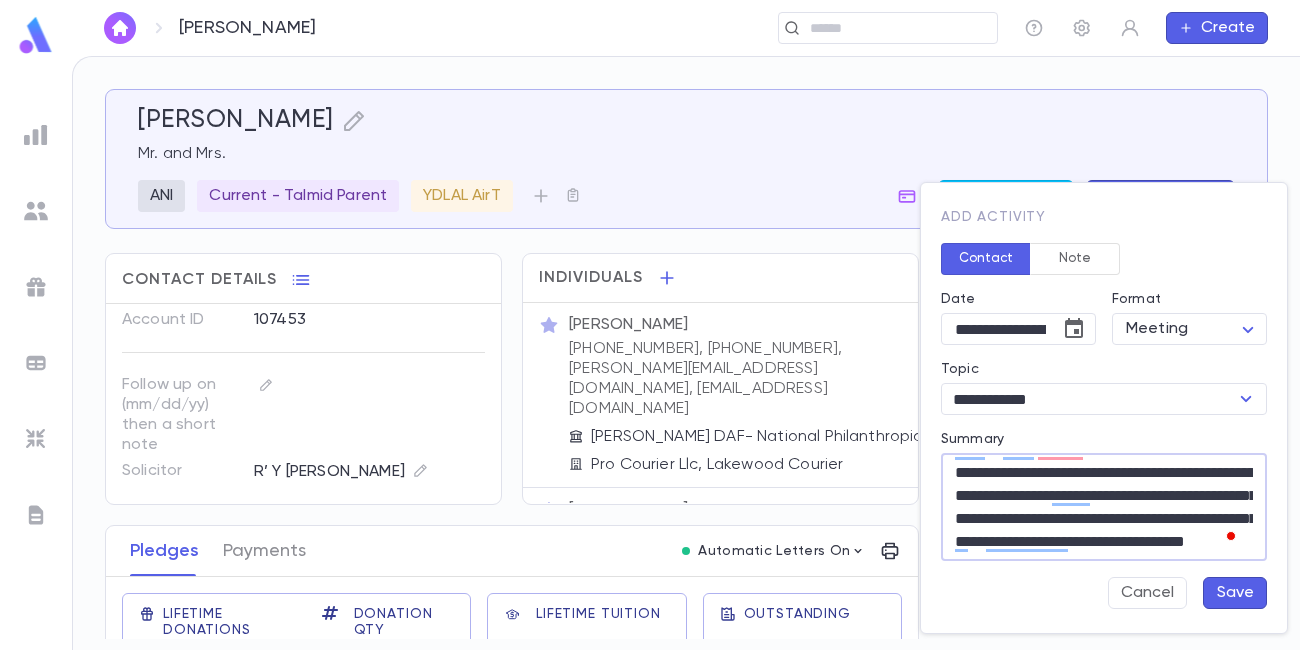 scroll, scrollTop: 35, scrollLeft: 0, axis: vertical 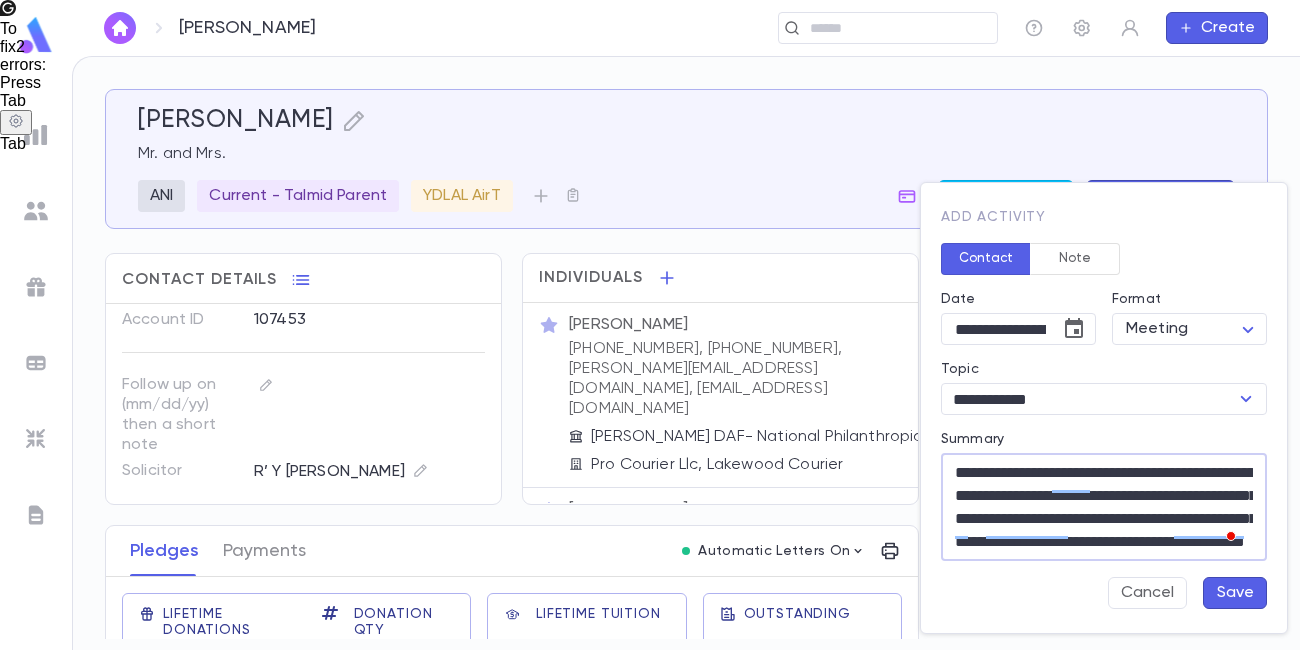 type on "**********" 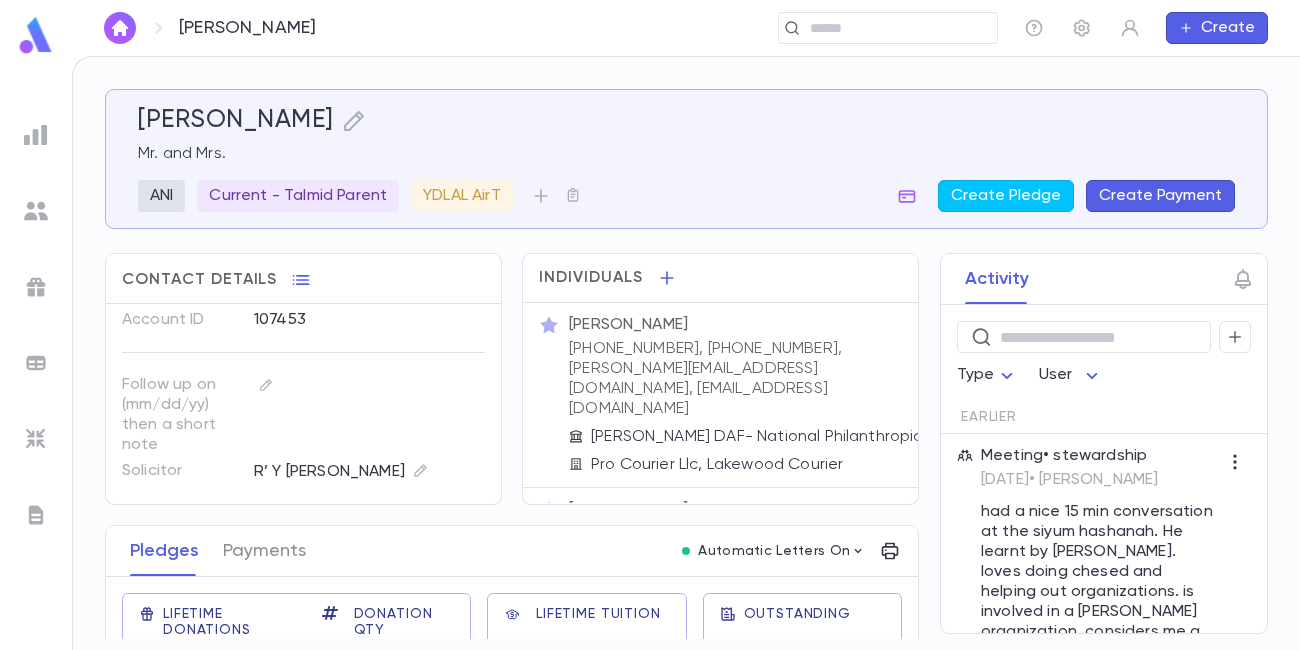 click on "[PHONE_NUMBER], [PHONE_NUMBER], [PERSON_NAME][EMAIL_ADDRESS][DOMAIN_NAME], [EMAIL_ADDRESS][DOMAIN_NAME]" at bounding box center (750, 379) 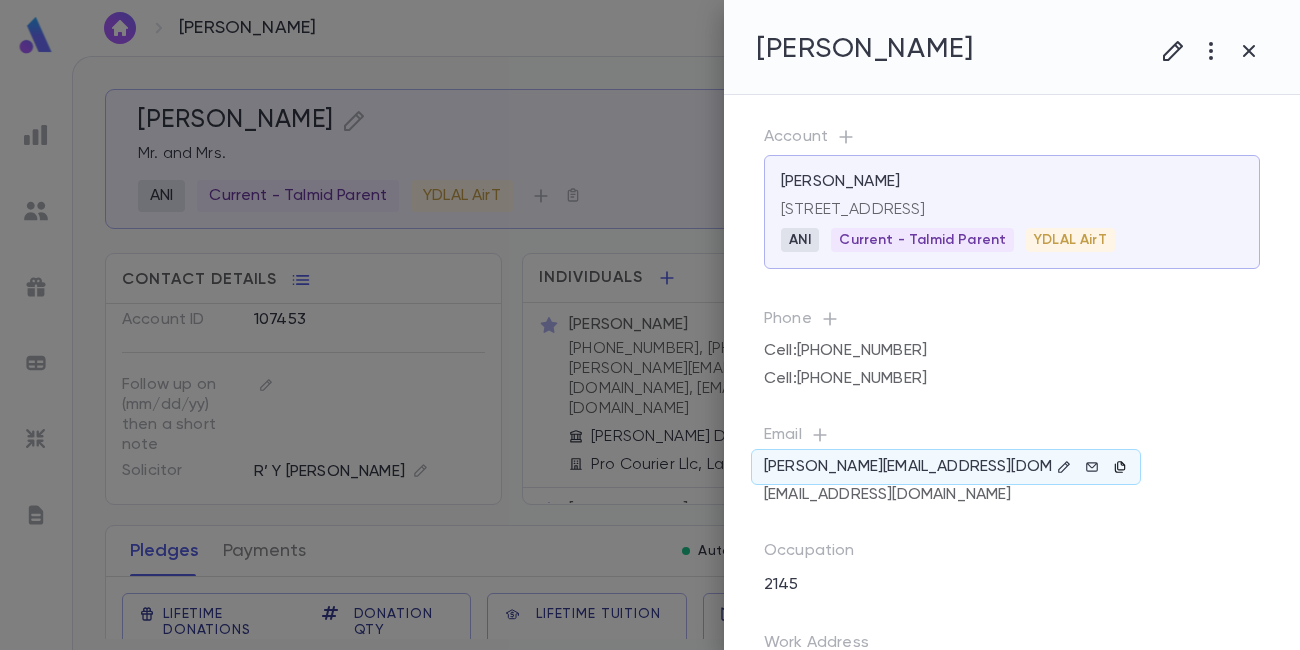 click 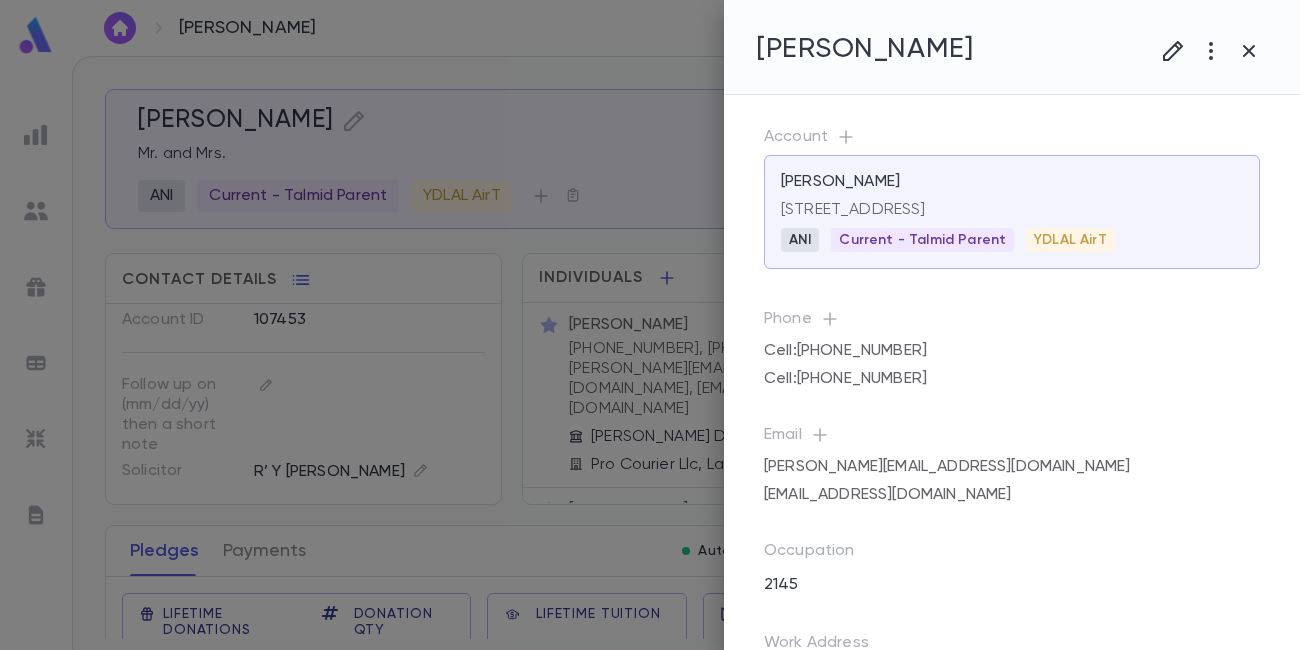 click at bounding box center (650, 325) 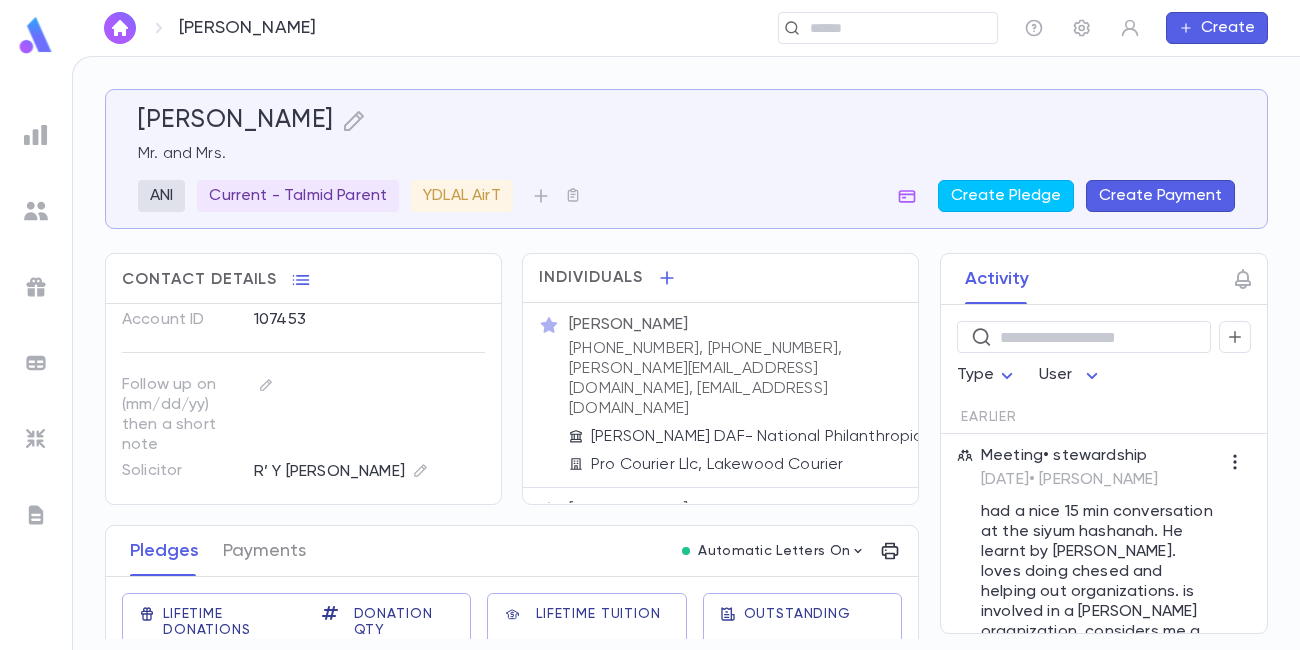 click at bounding box center [36, 35] 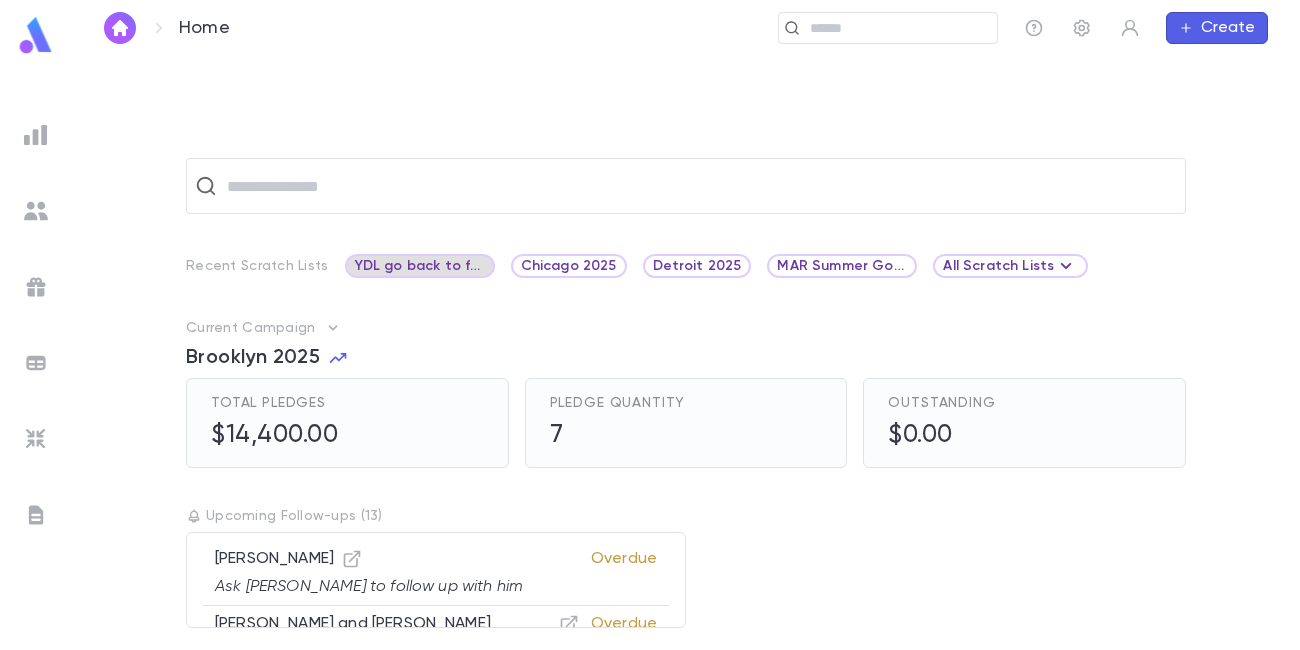 click on "YDL go back to from last year" at bounding box center [420, 266] 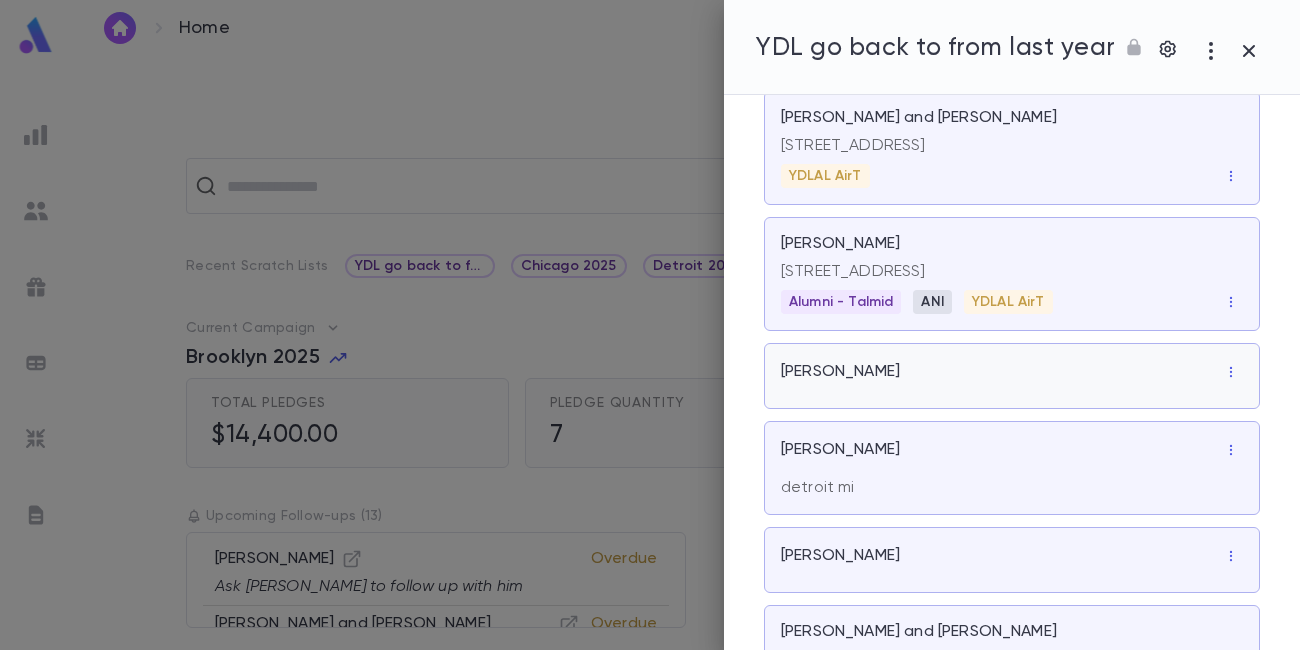 scroll, scrollTop: 0, scrollLeft: 0, axis: both 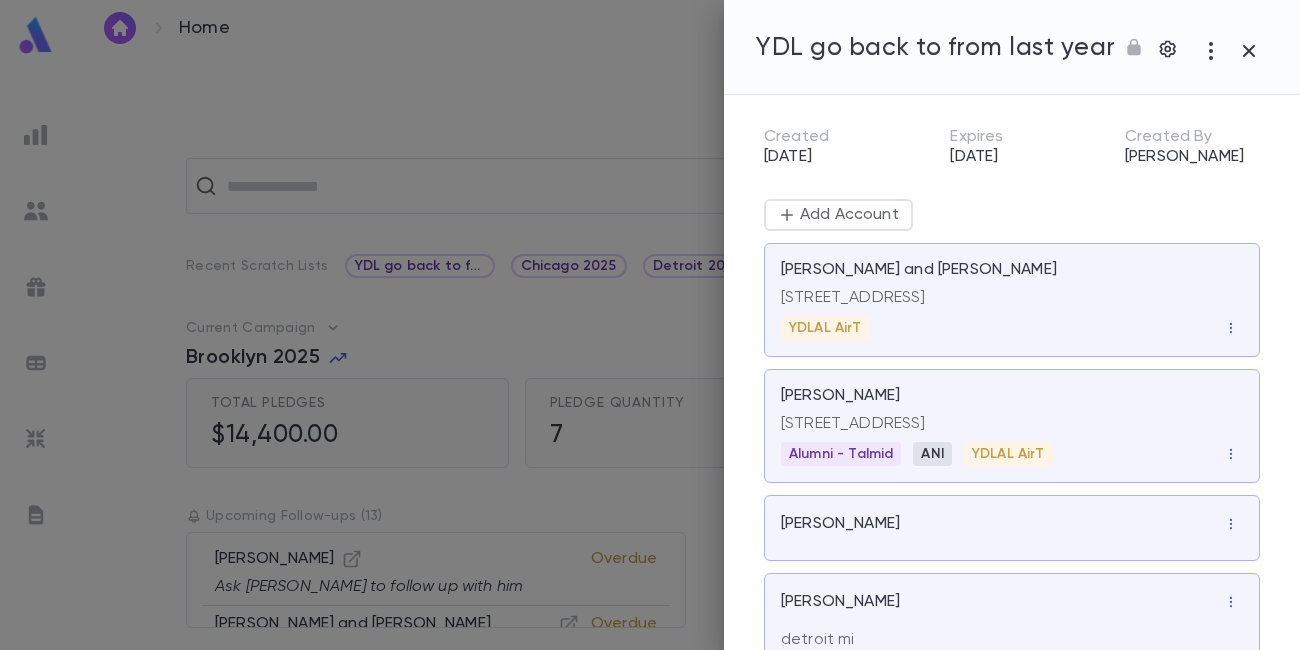 click at bounding box center (650, 325) 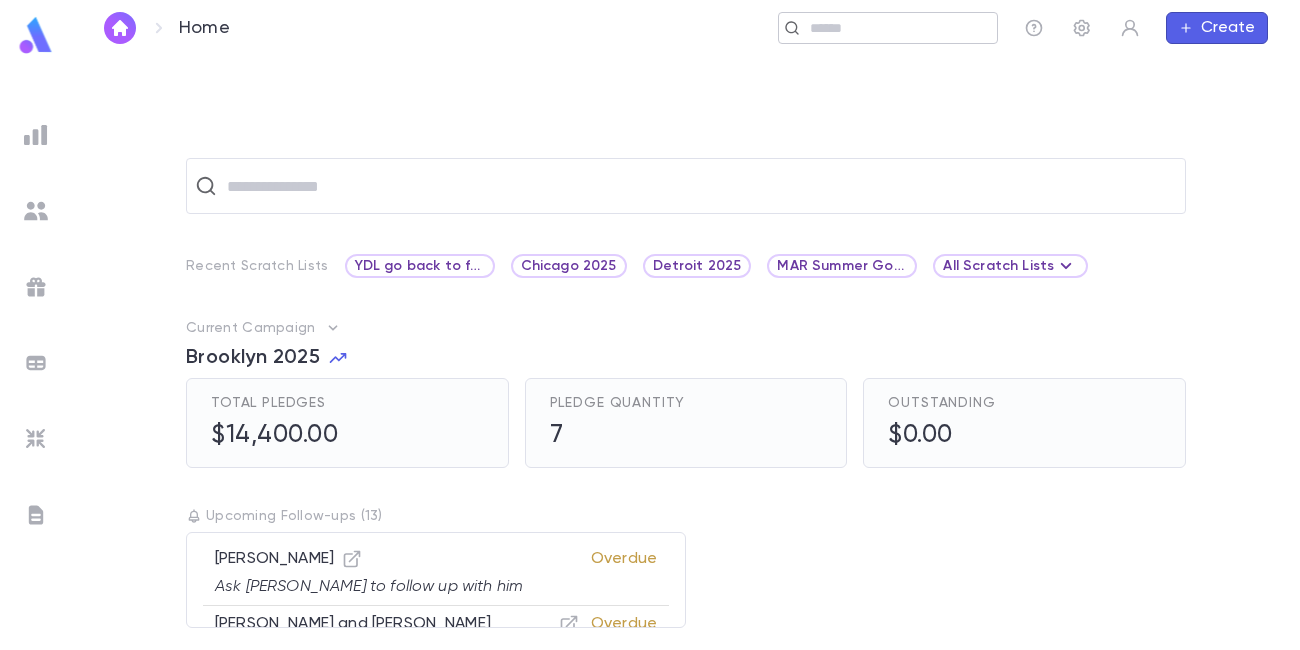 click at bounding box center (881, 28) 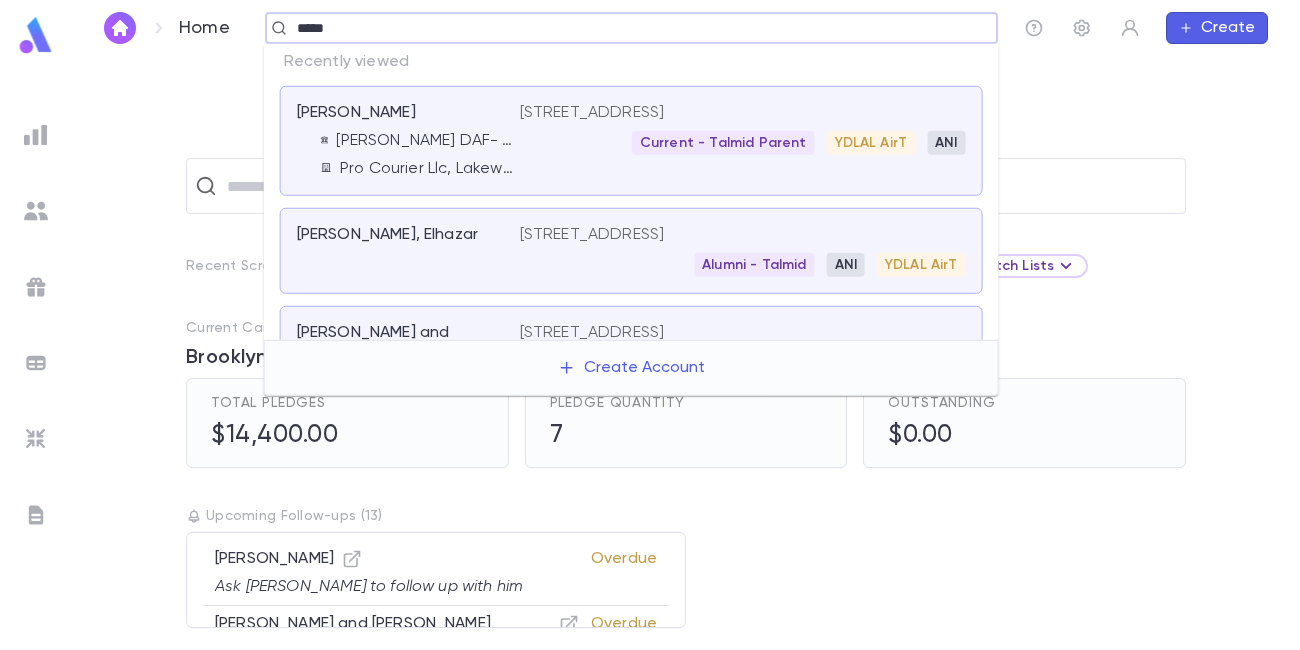 type on "*****" 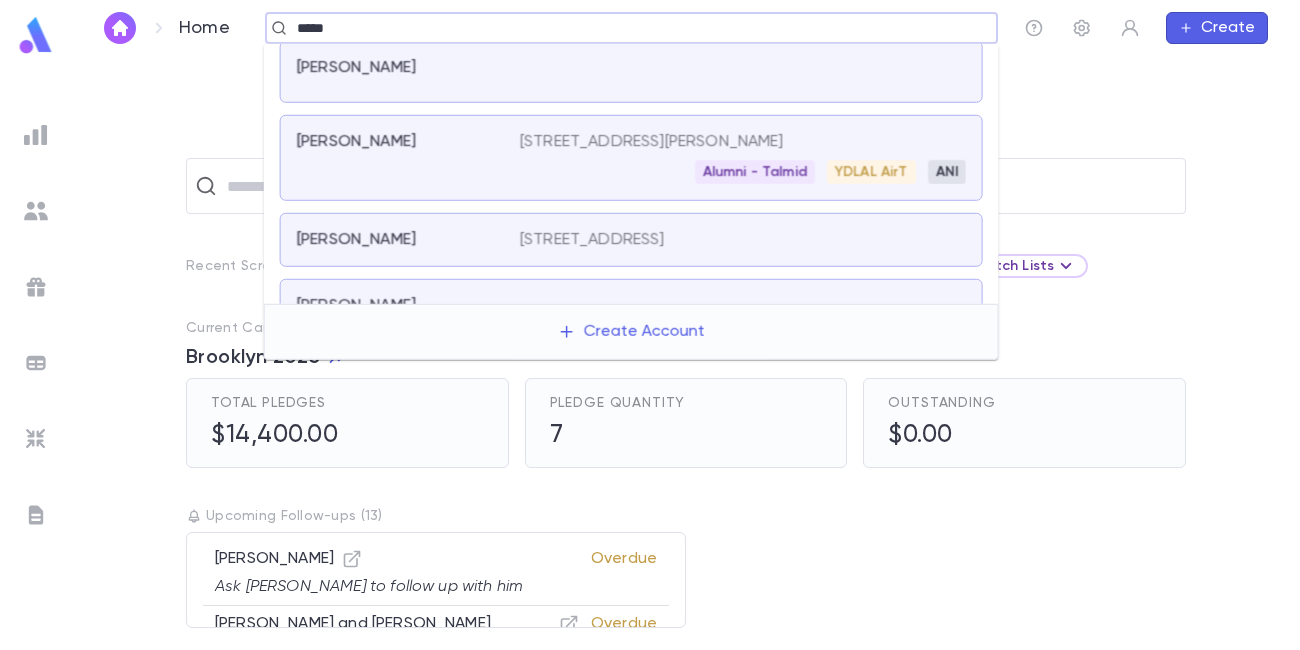 scroll, scrollTop: 294, scrollLeft: 0, axis: vertical 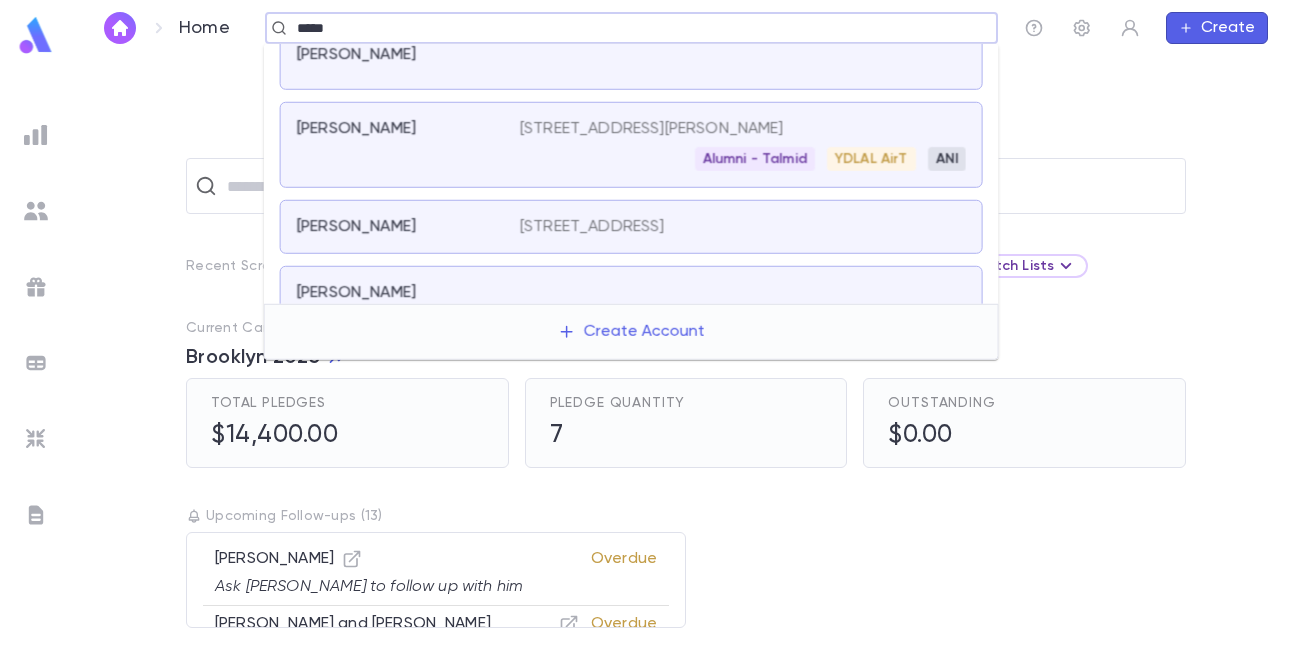 click on "[STREET_ADDRESS][PERSON_NAME]" at bounding box center (652, 129) 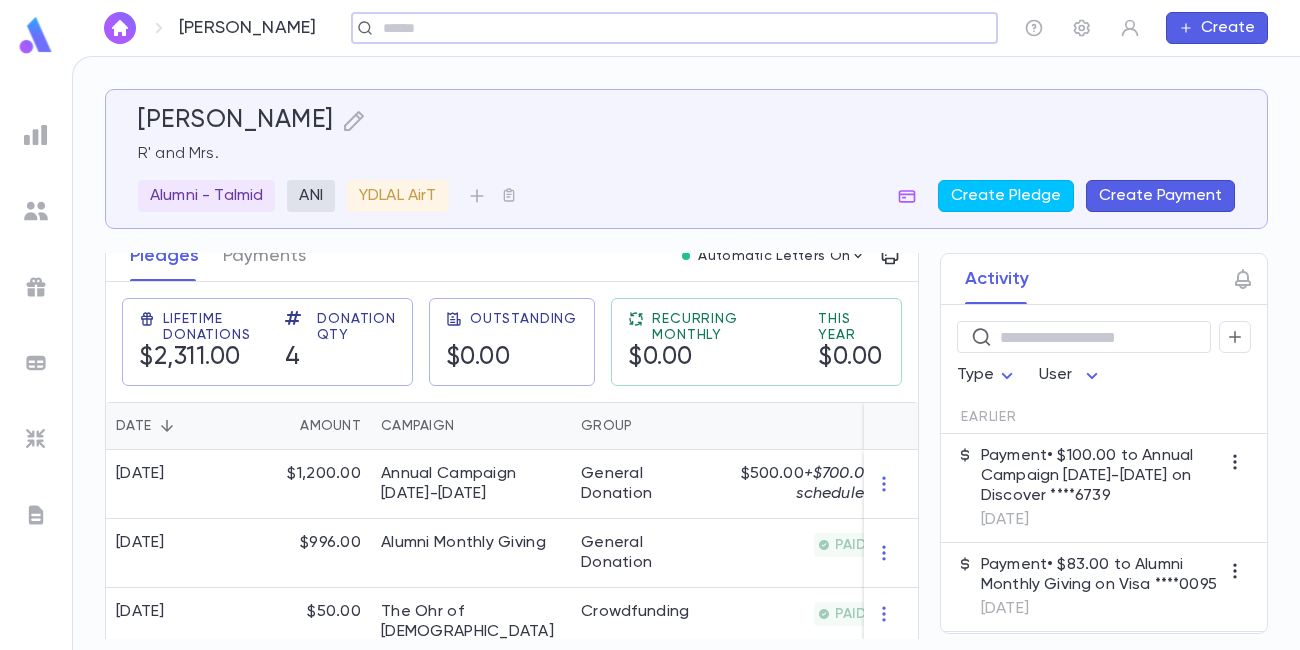 scroll, scrollTop: 373, scrollLeft: 0, axis: vertical 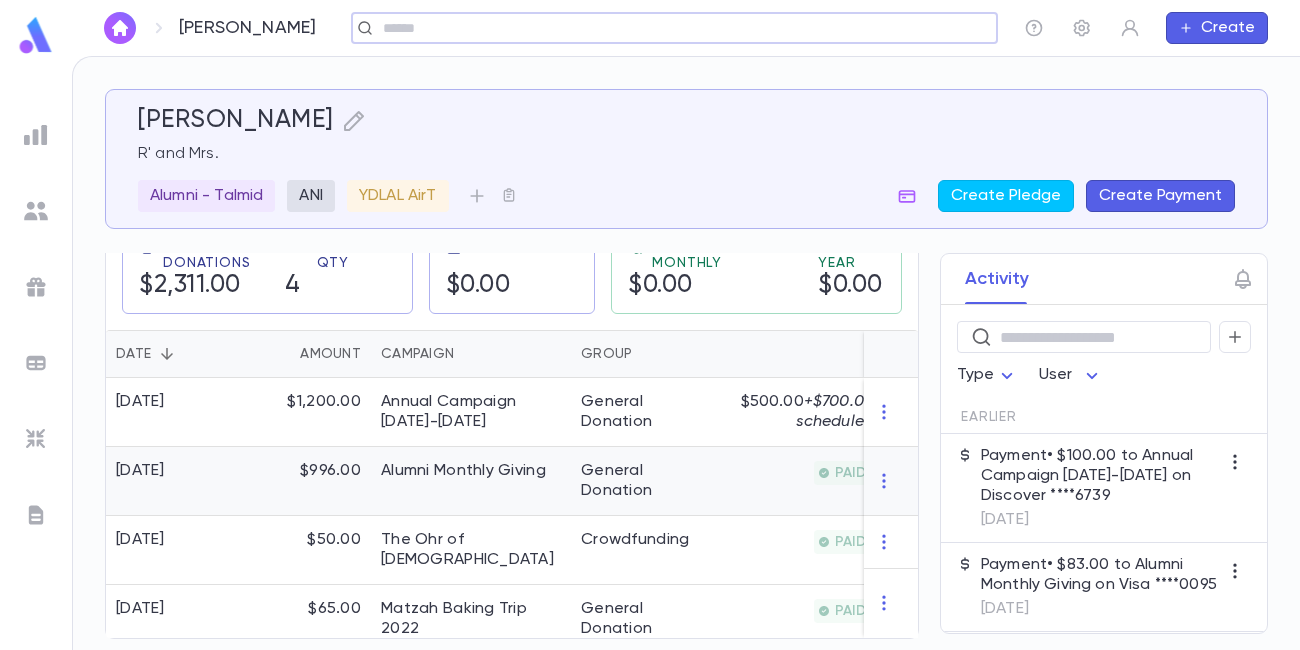 click on "General Donation" at bounding box center [646, 481] 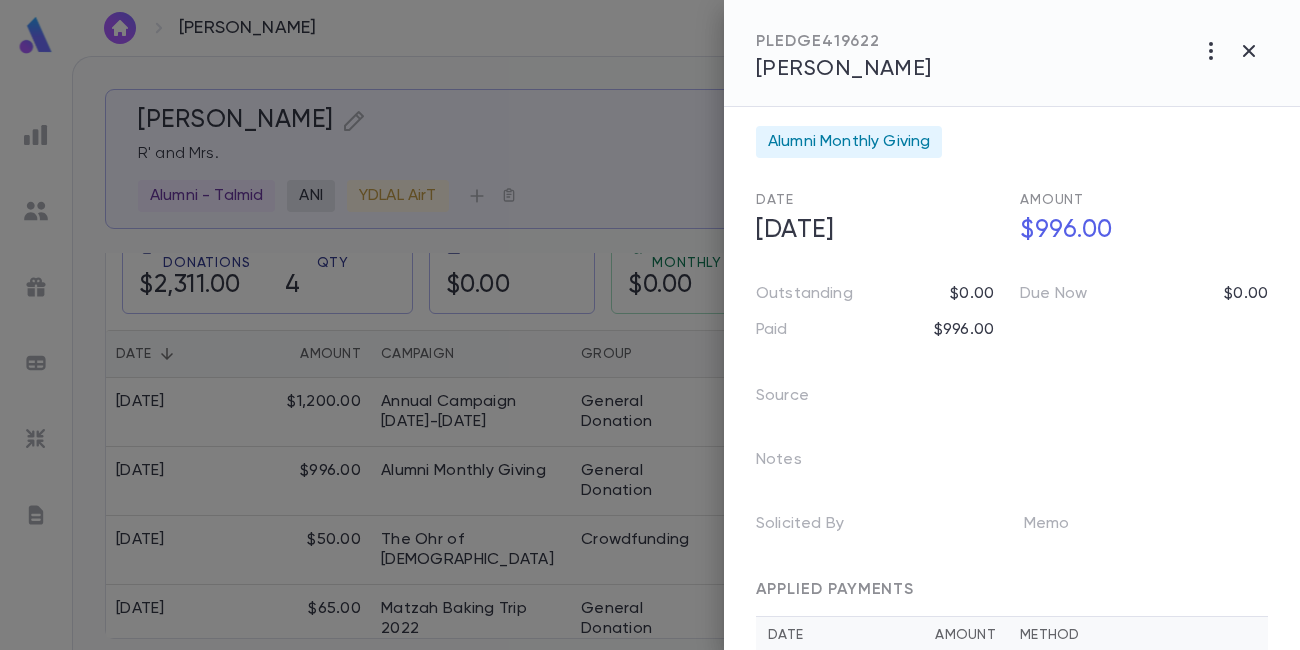scroll, scrollTop: 77, scrollLeft: 0, axis: vertical 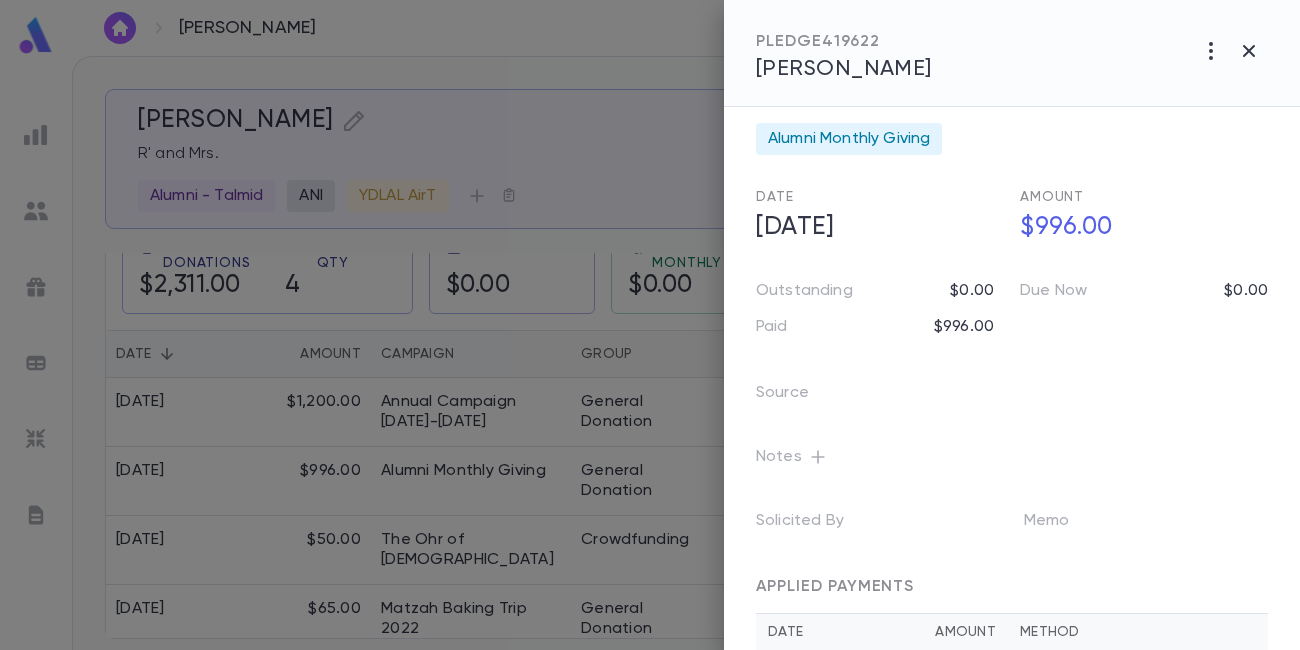 click 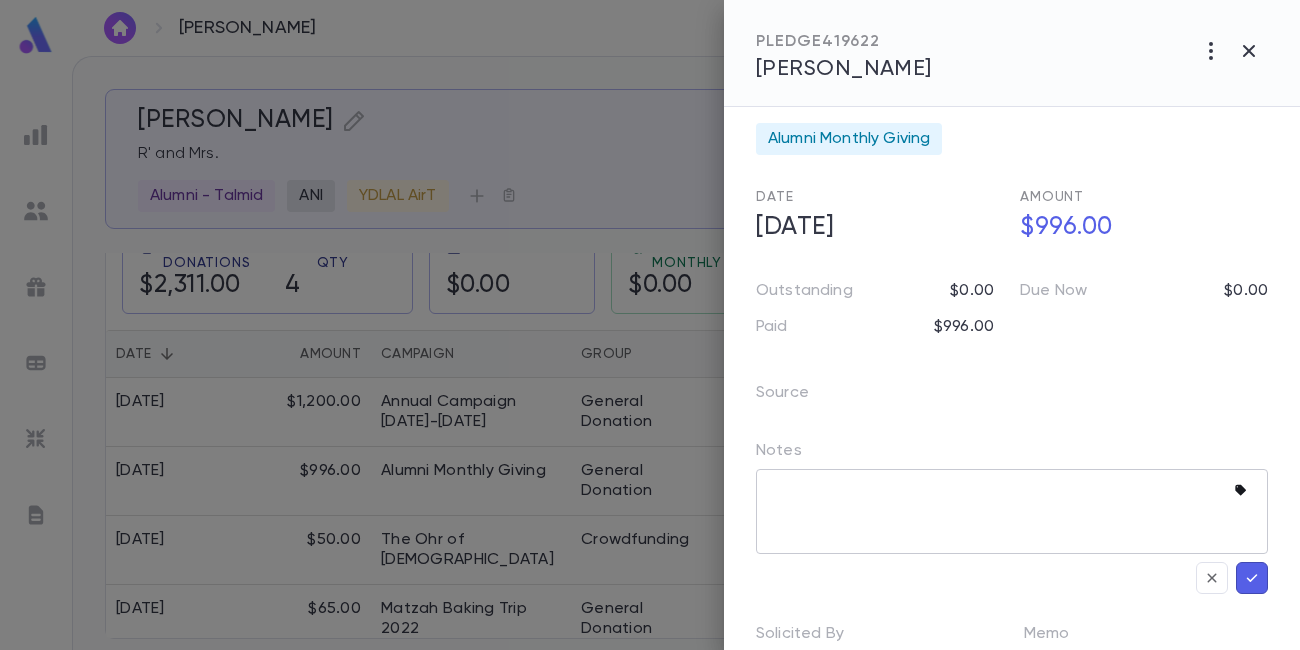 click 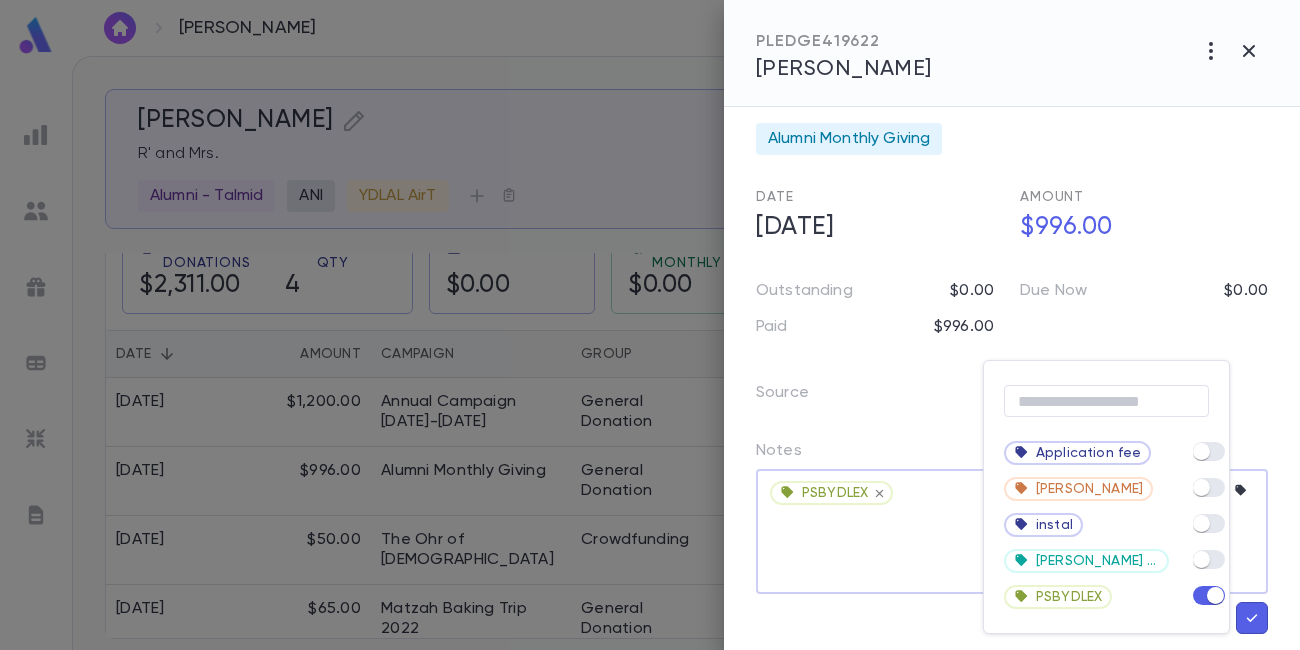 click at bounding box center (650, 325) 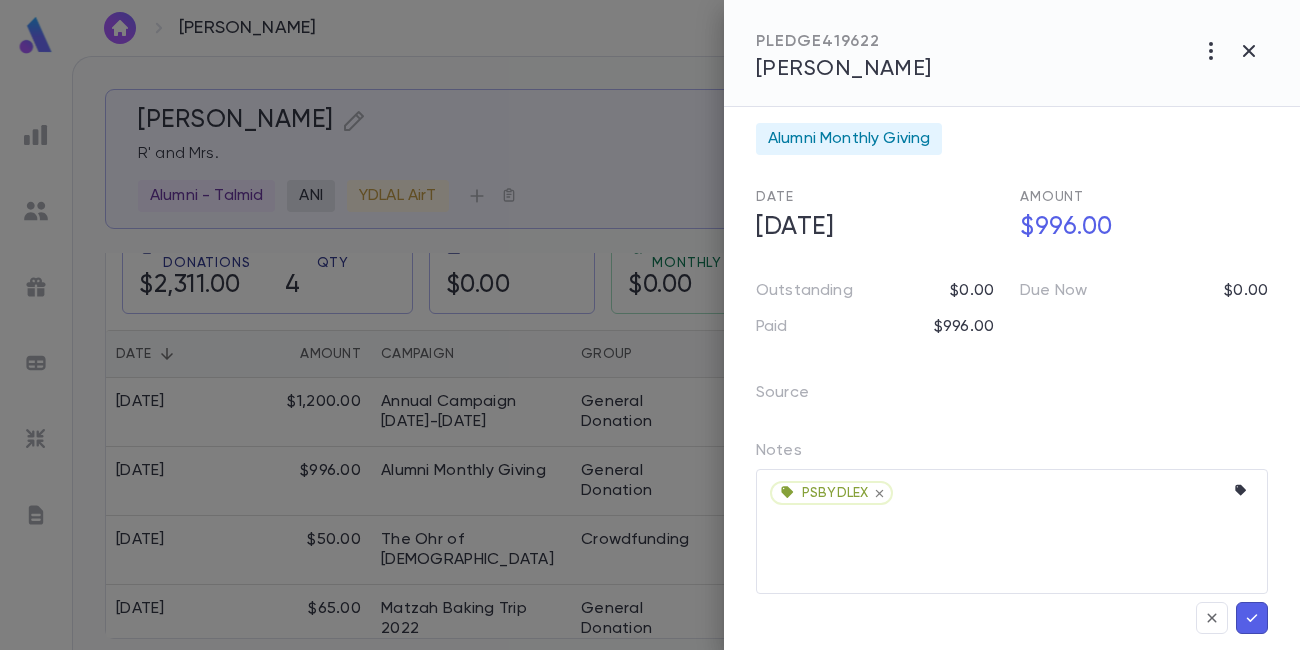 click 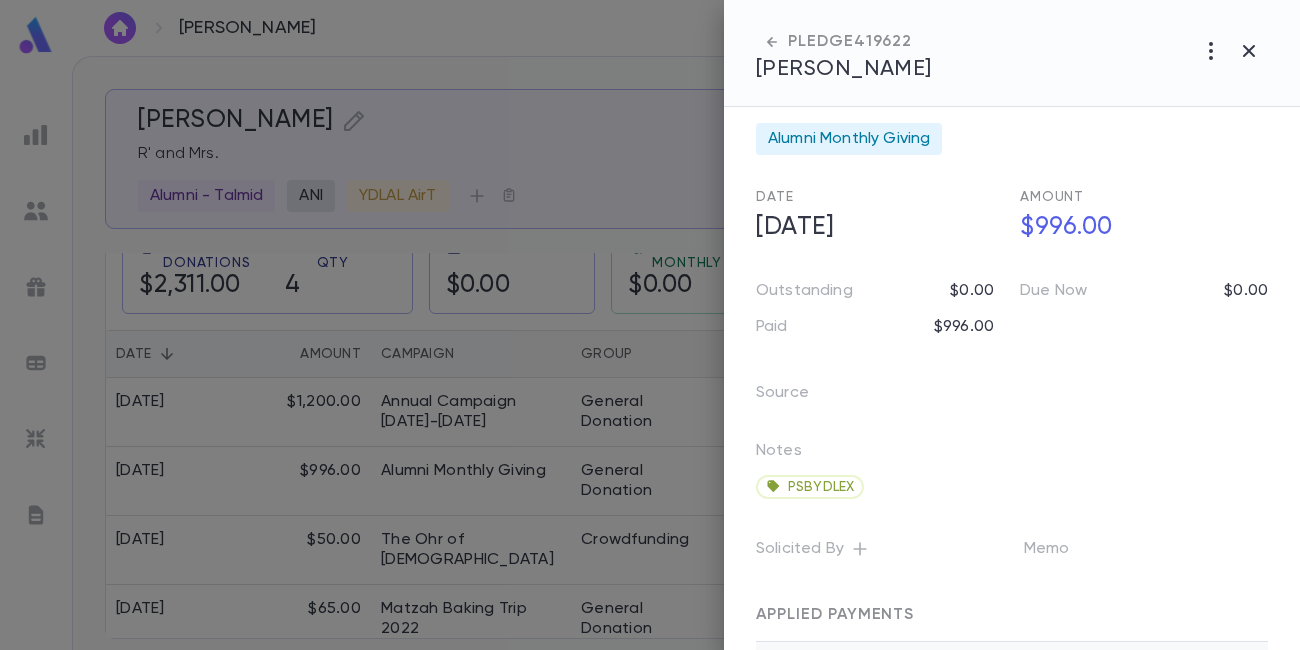click 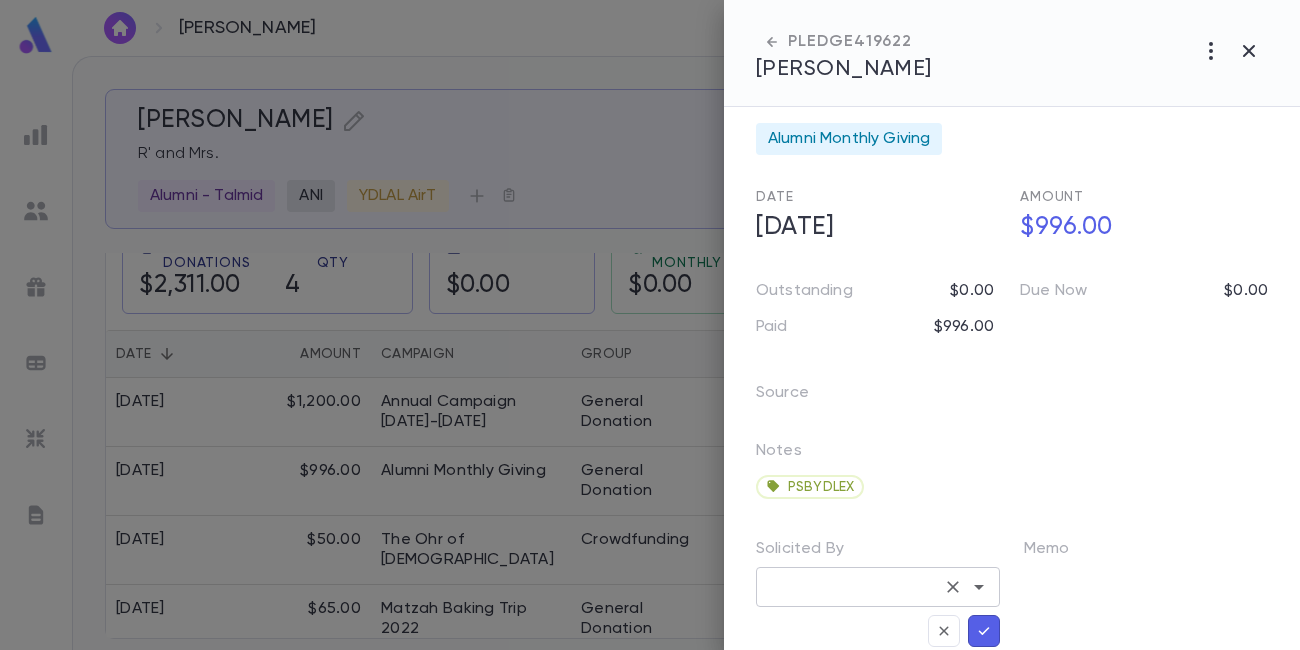 click at bounding box center [850, 587] 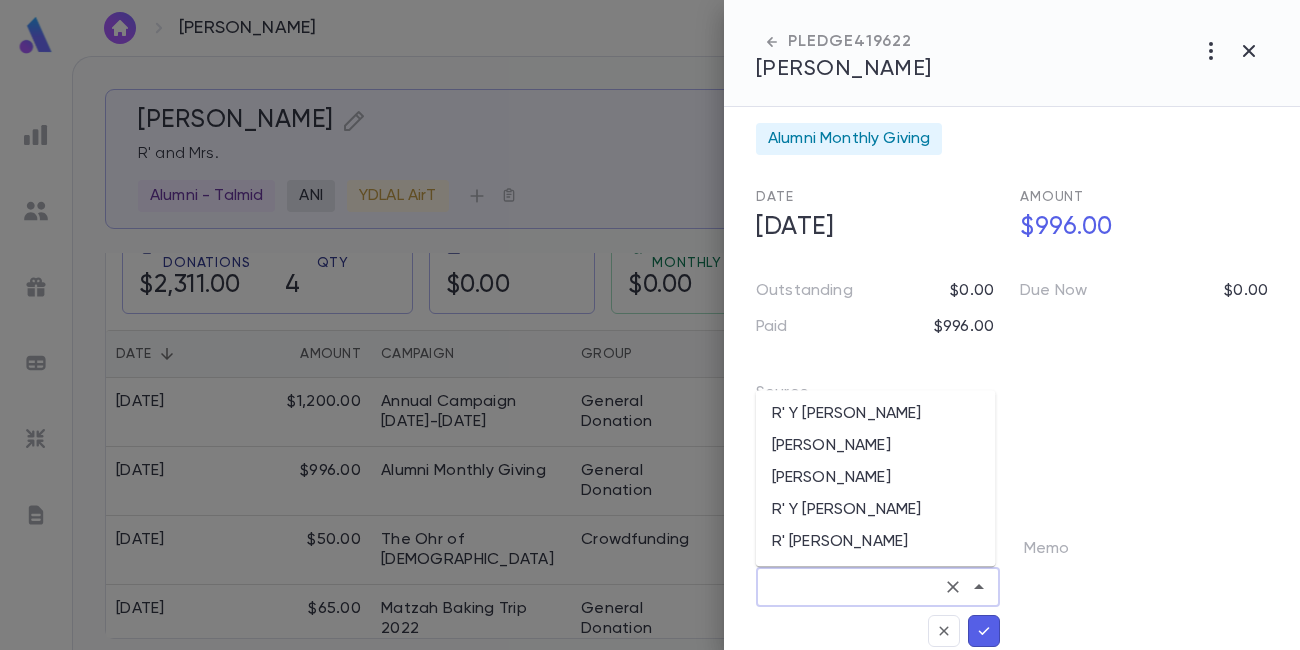 click on "R' Y [PERSON_NAME]" at bounding box center [876, 414] 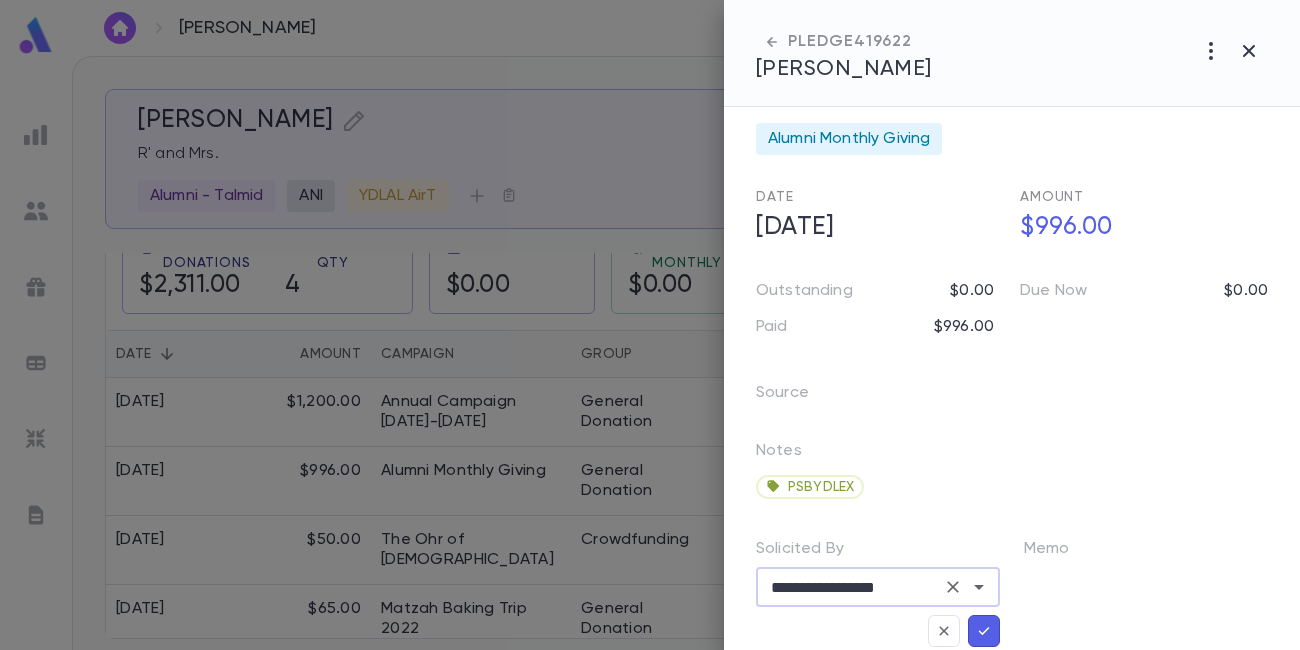 click 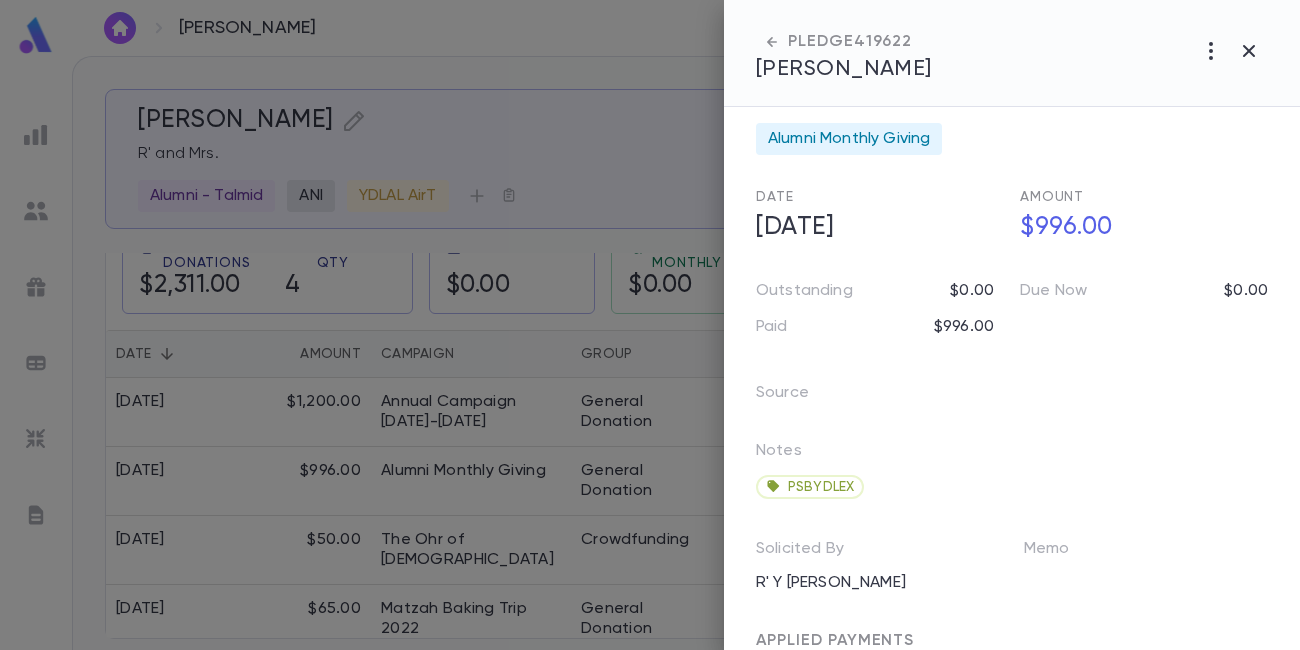 click at bounding box center (650, 325) 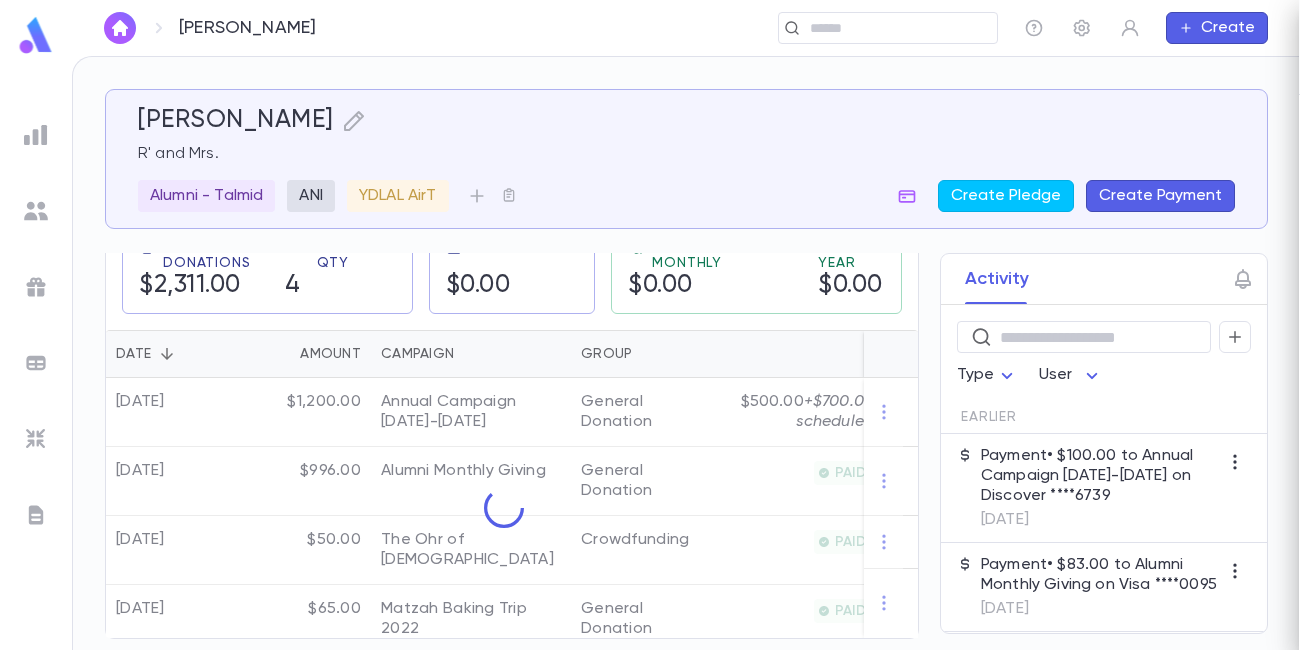 scroll, scrollTop: 0, scrollLeft: 0, axis: both 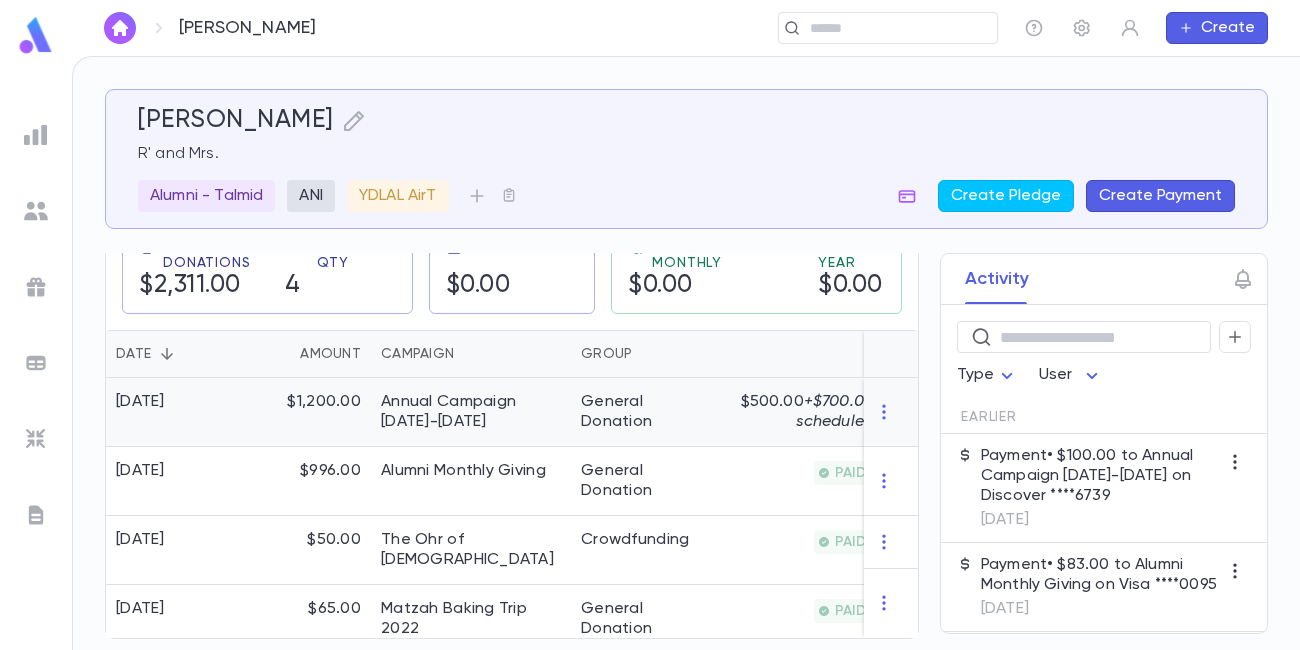 click on "$500.00  +  $700.00   scheduled" at bounding box center (818, 412) 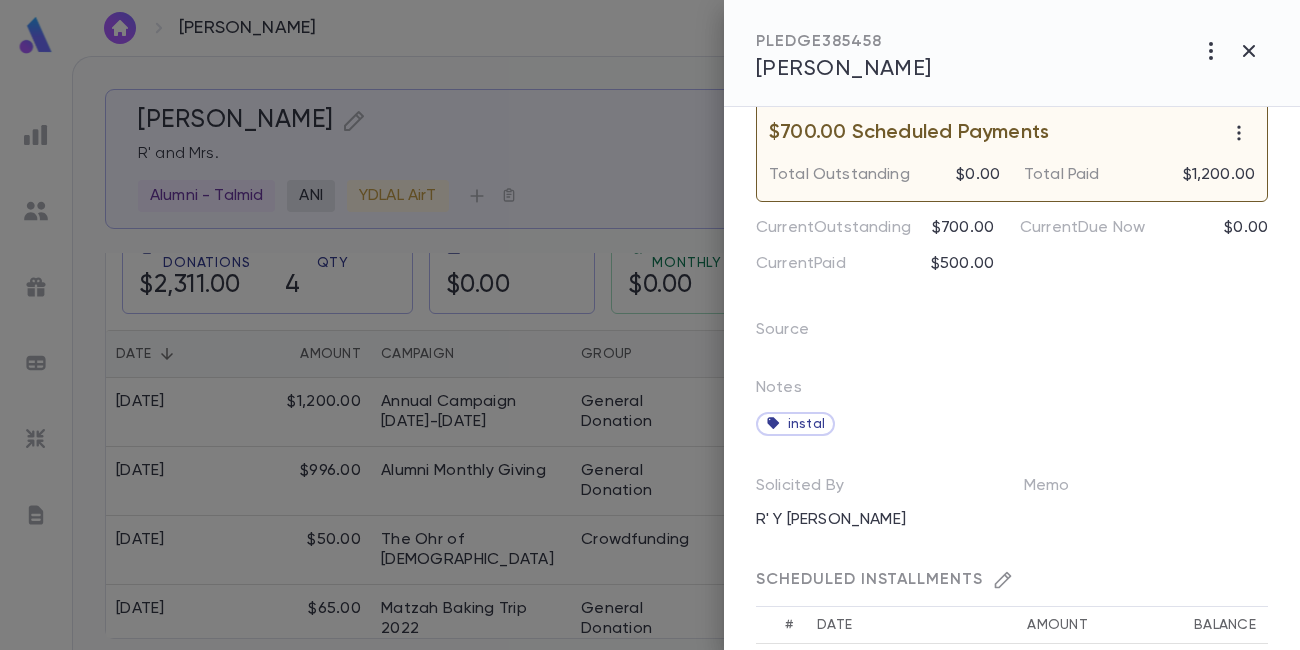 scroll, scrollTop: 274, scrollLeft: 0, axis: vertical 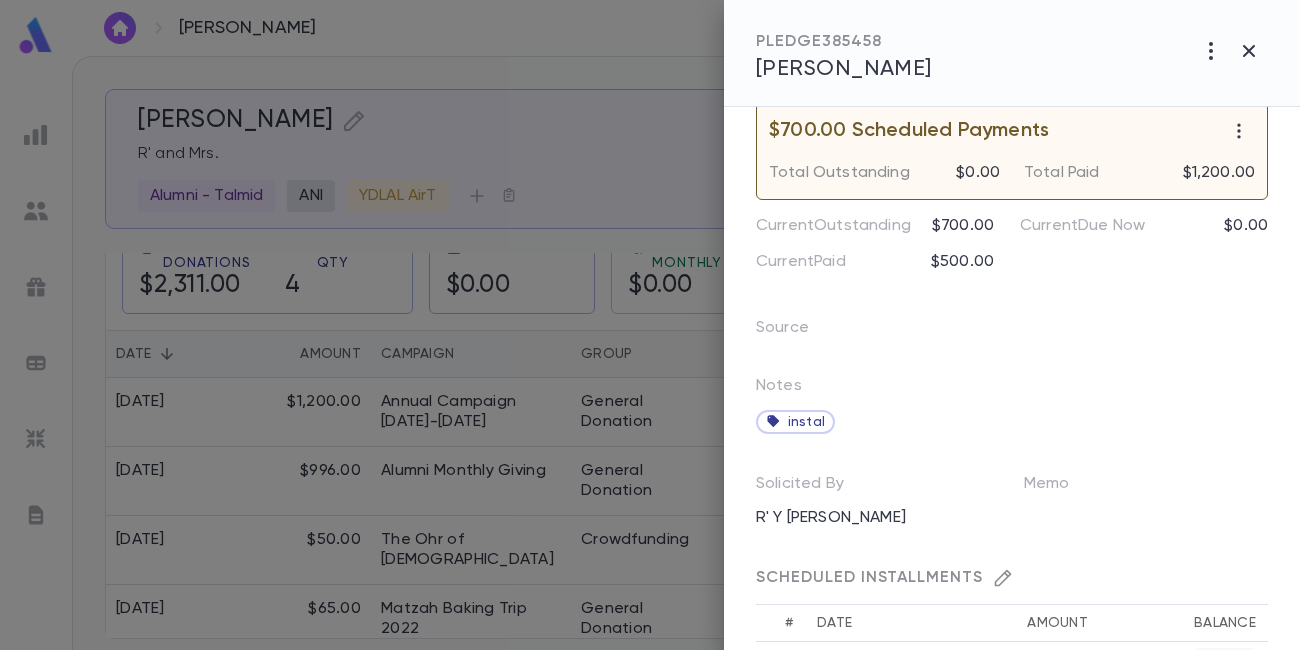 click at bounding box center (650, 325) 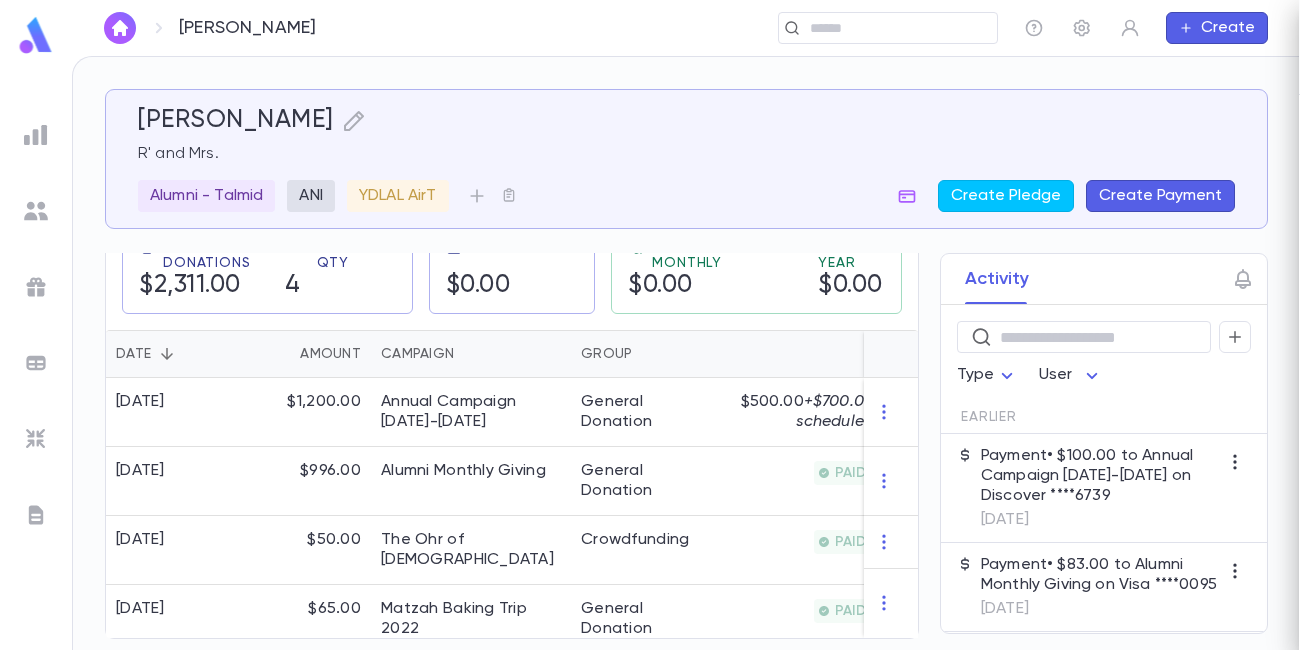 scroll, scrollTop: 0, scrollLeft: 0, axis: both 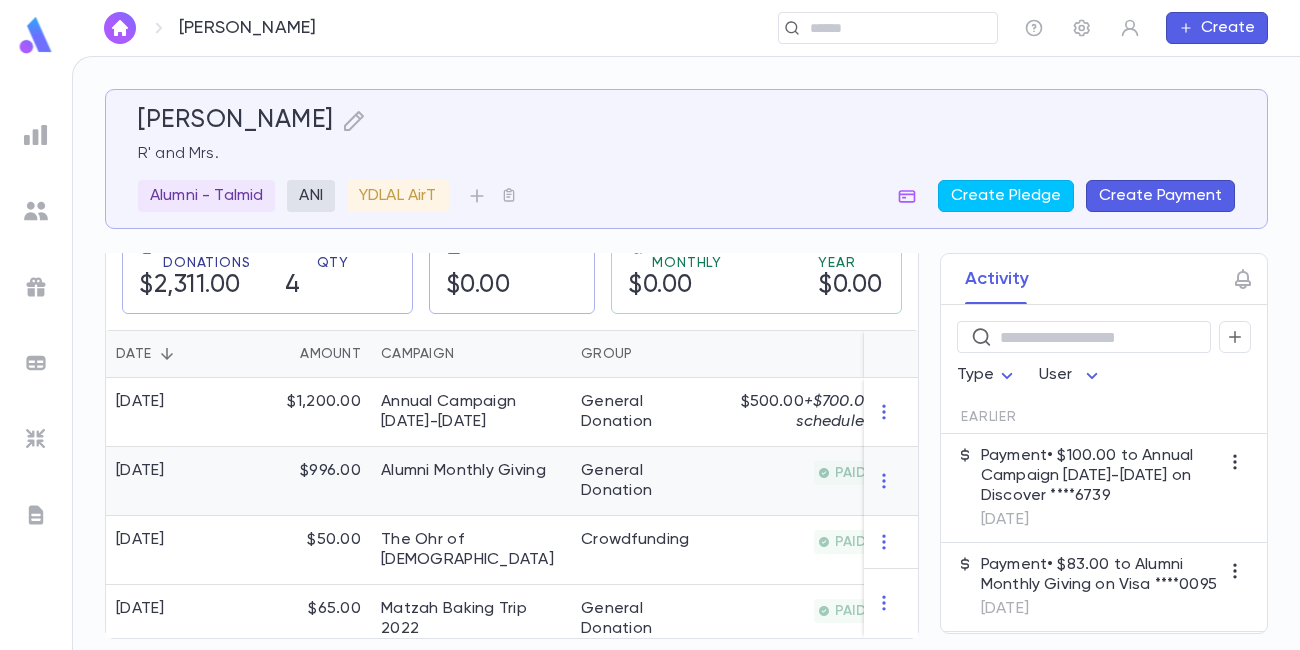 click on "Alumni Monthly Giving" at bounding box center [463, 471] 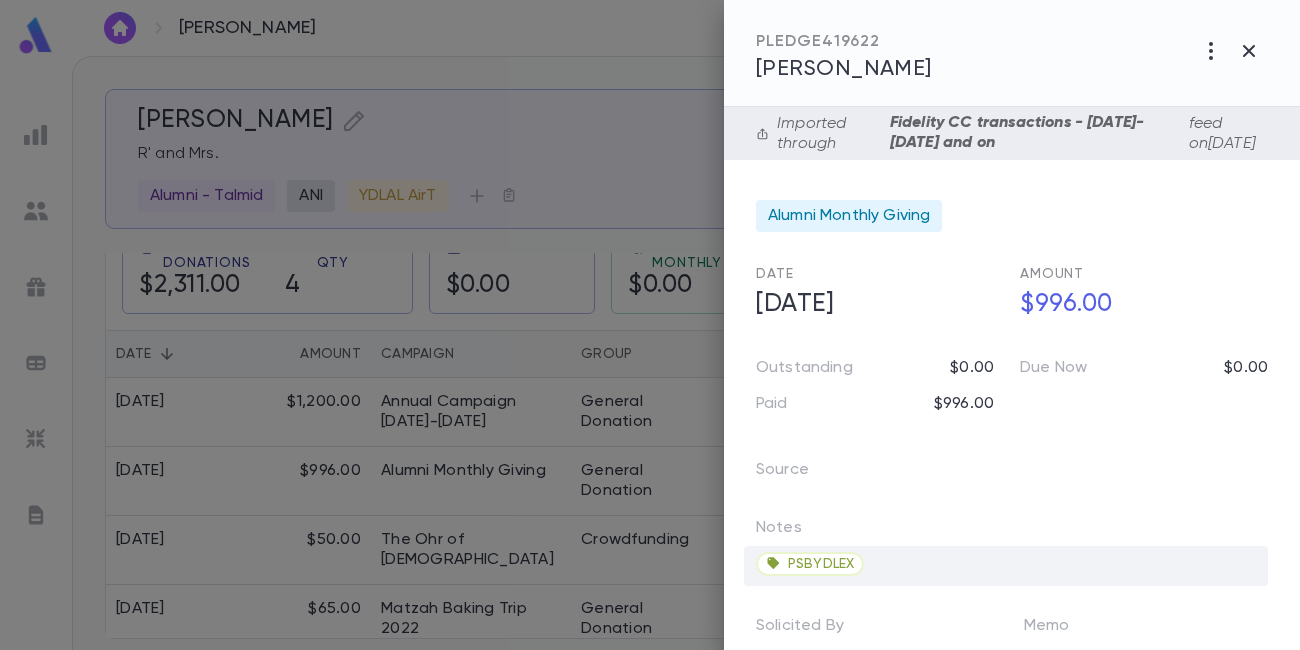 click on "PSBYDLEX" at bounding box center (1006, 566) 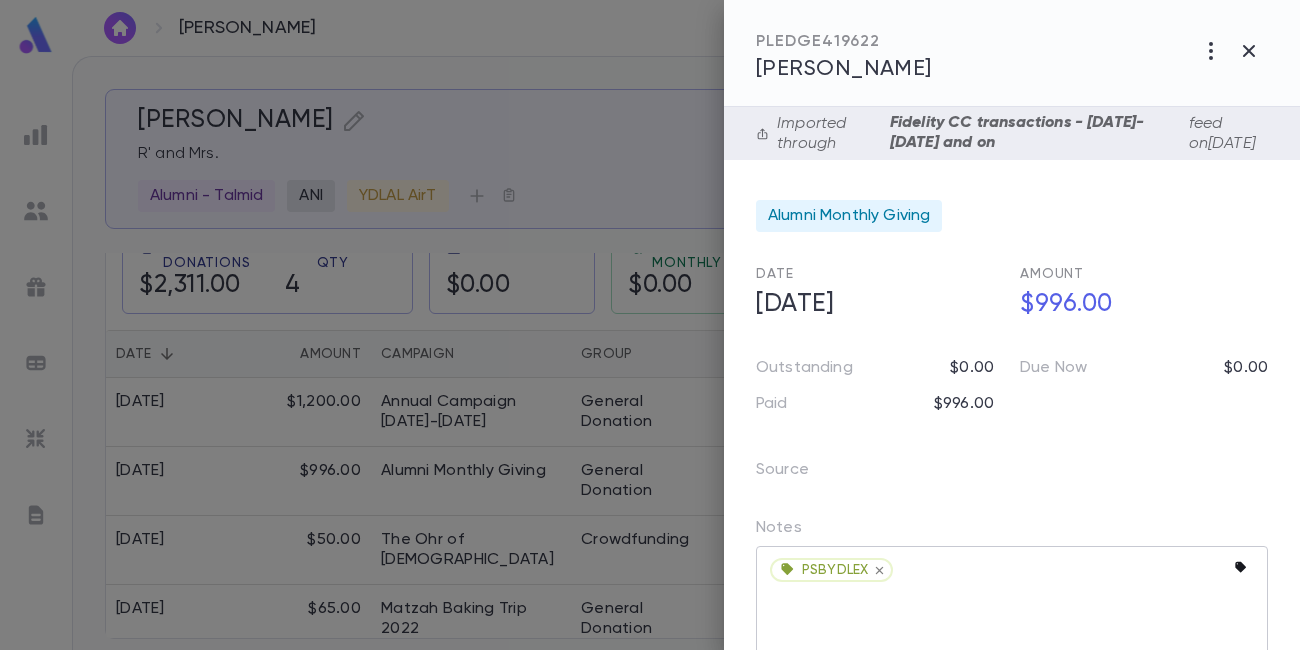 click 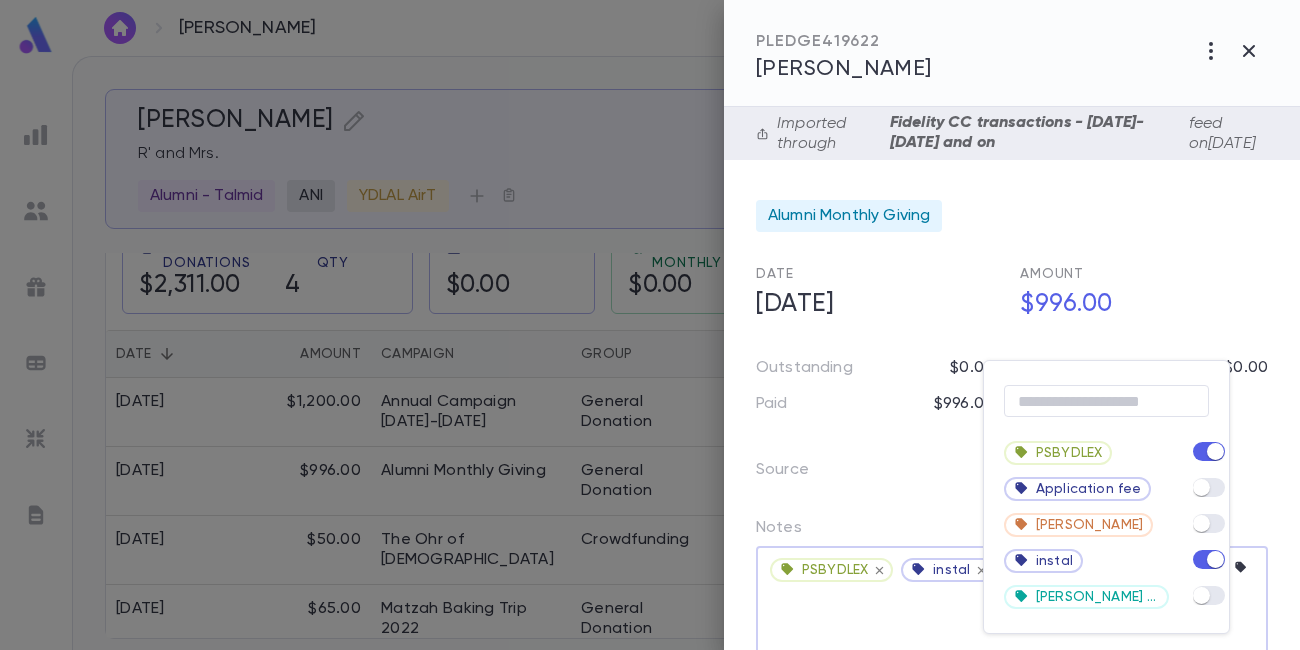 click at bounding box center [650, 325] 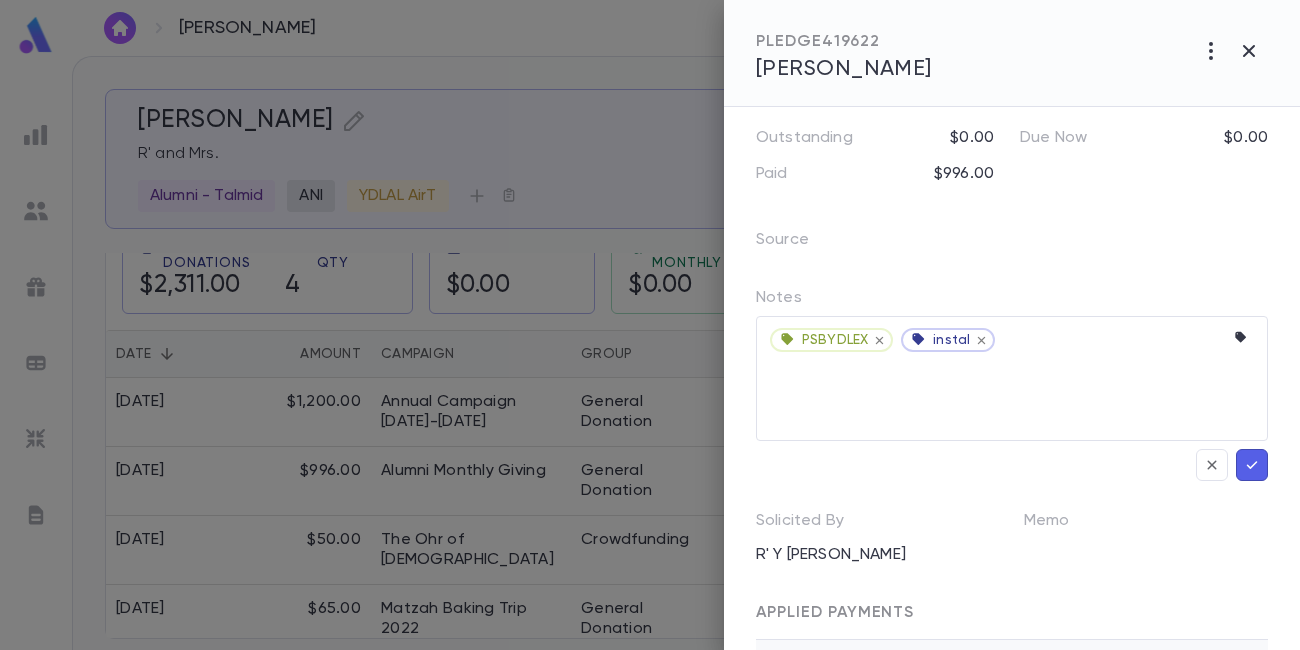 scroll, scrollTop: 238, scrollLeft: 0, axis: vertical 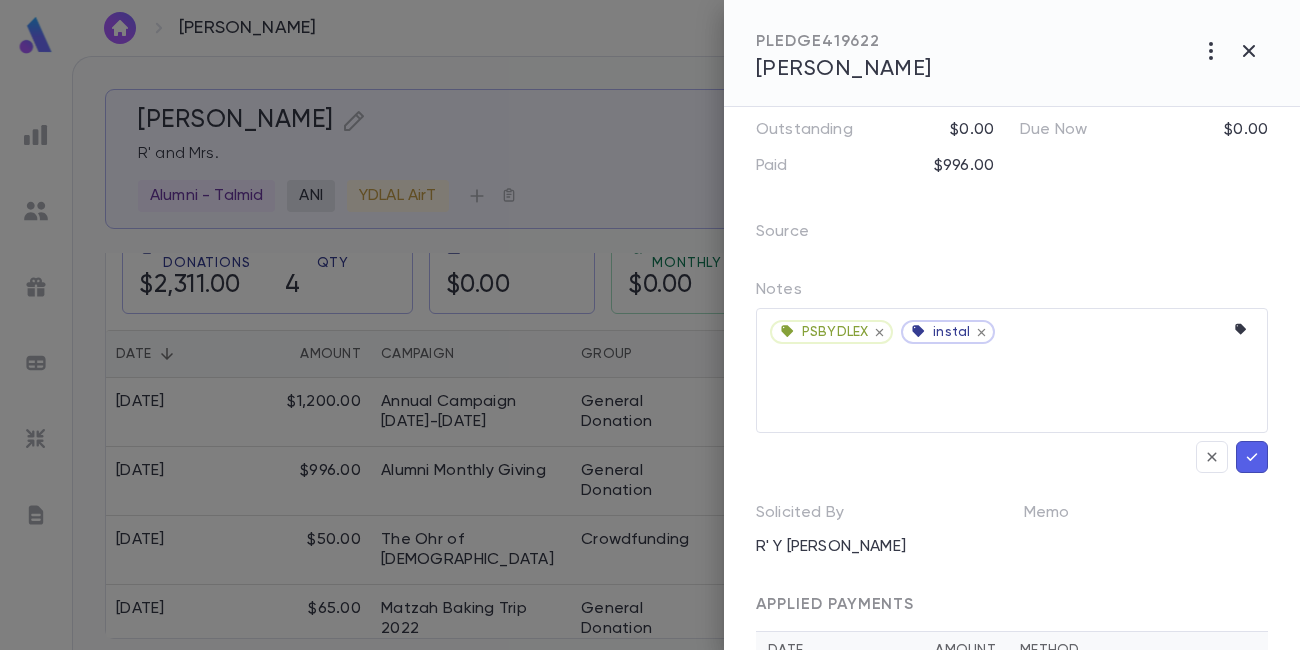 click 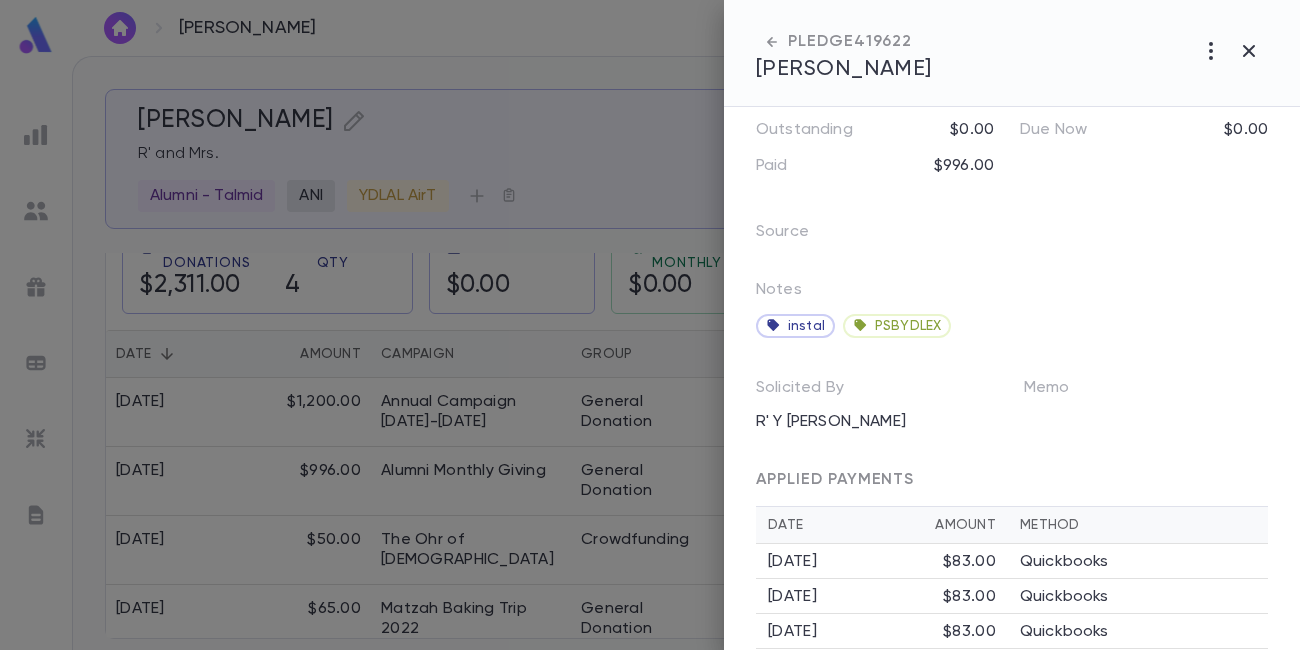 click at bounding box center [650, 325] 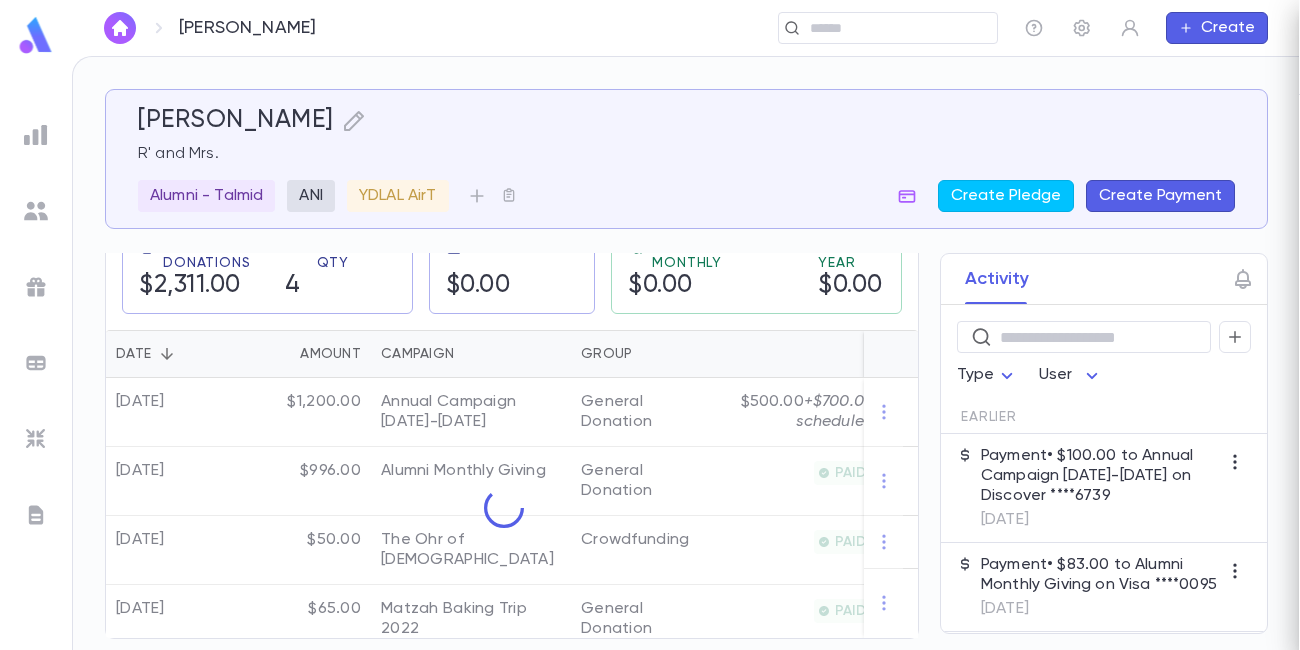 scroll, scrollTop: 0, scrollLeft: 0, axis: both 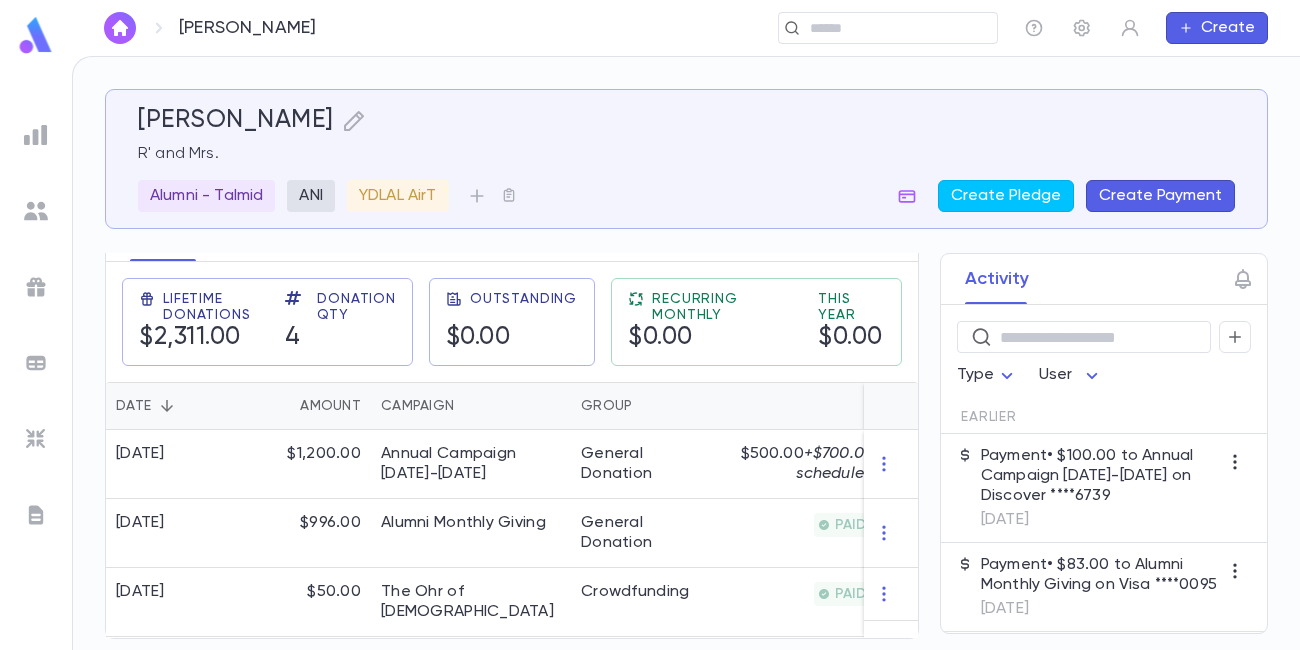 click 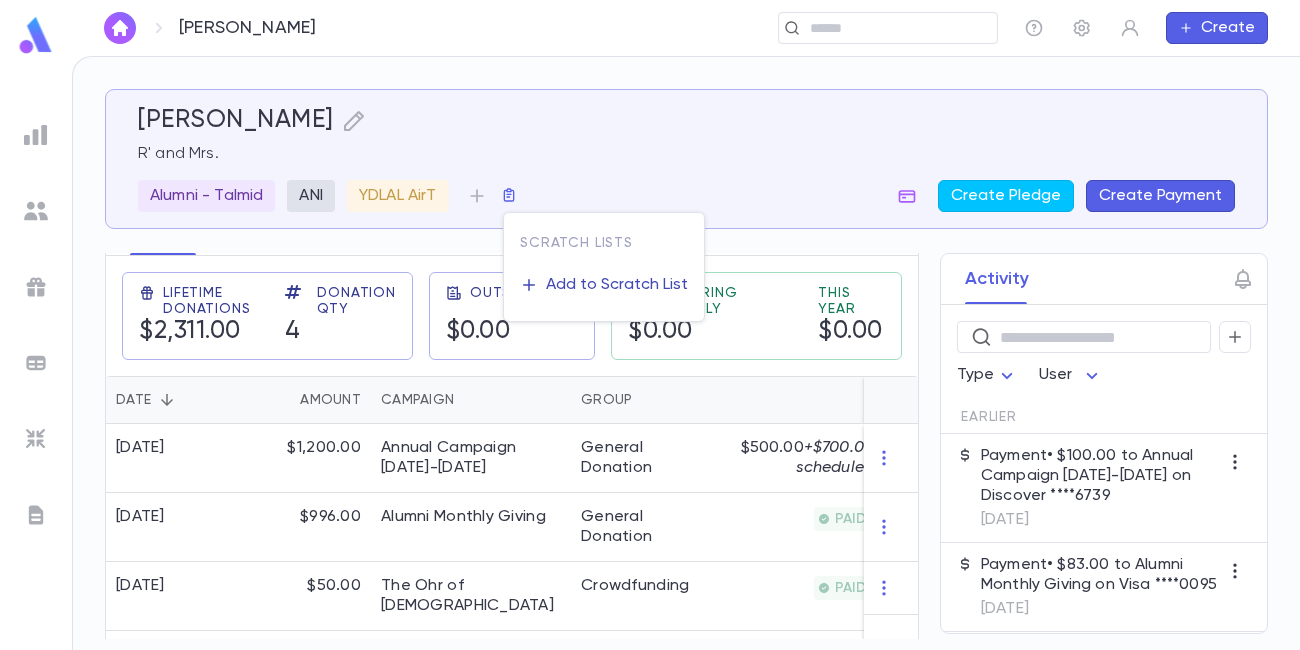 click on "Add to Scratch List" at bounding box center (617, 285) 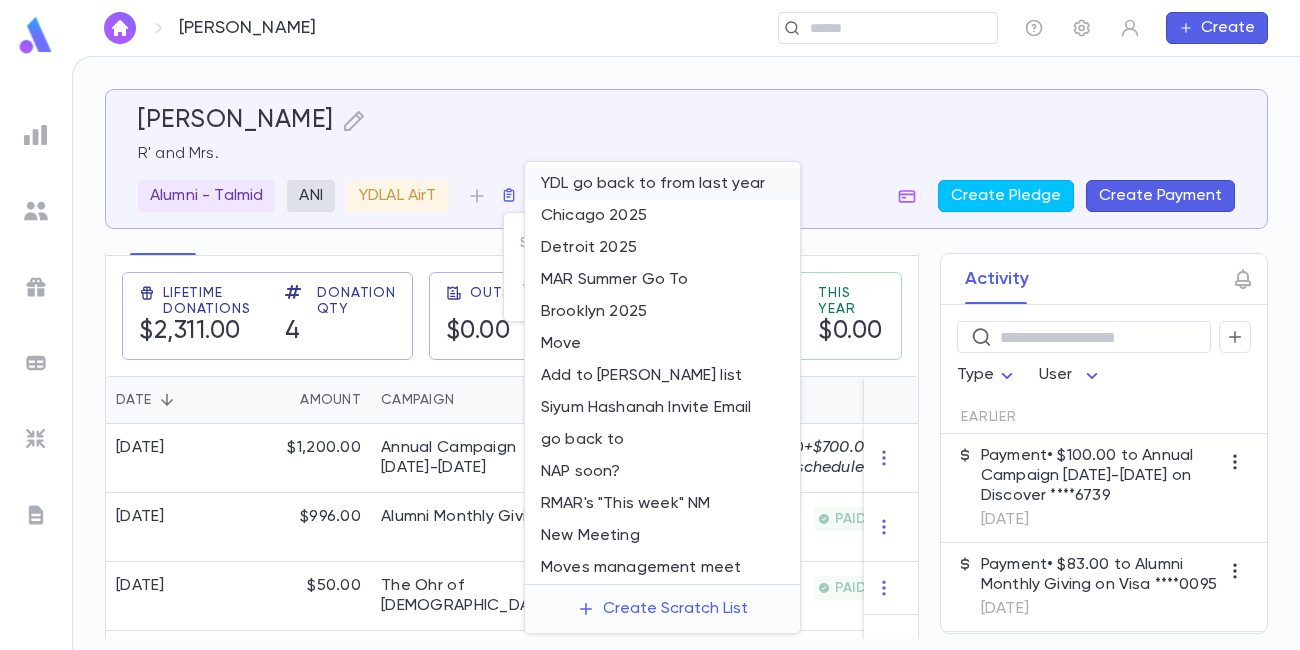 click on "YDL go back to from last year" at bounding box center (662, 184) 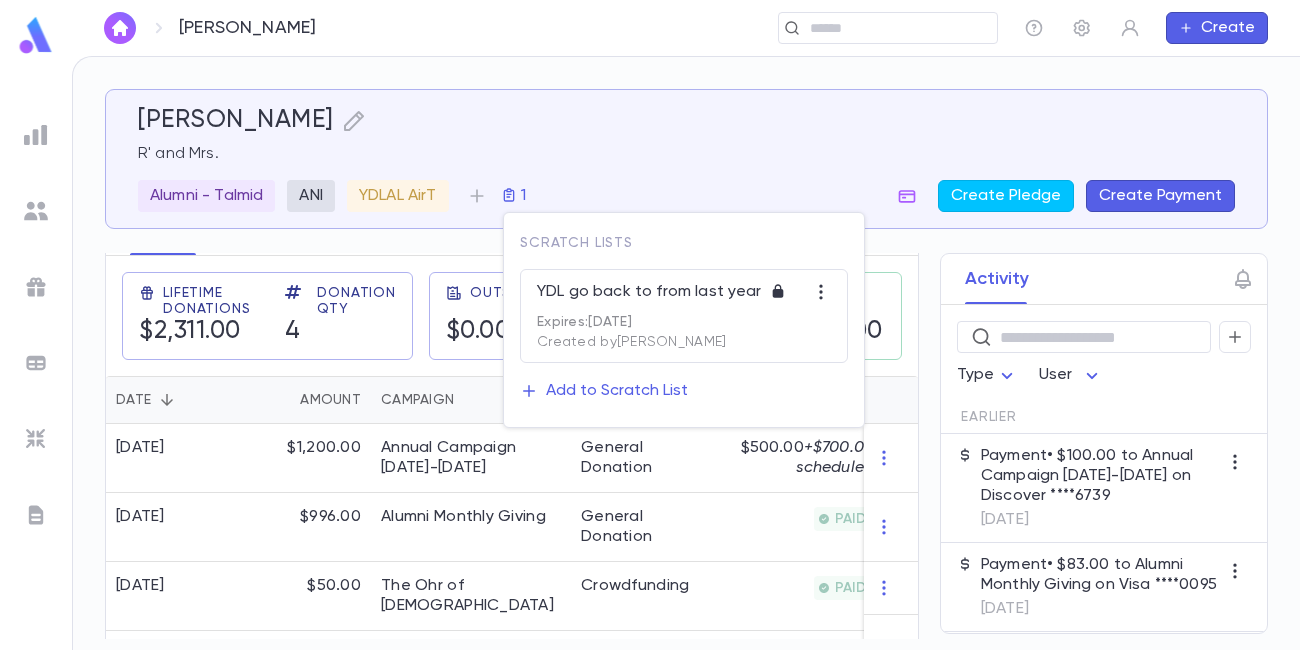 click at bounding box center [650, 325] 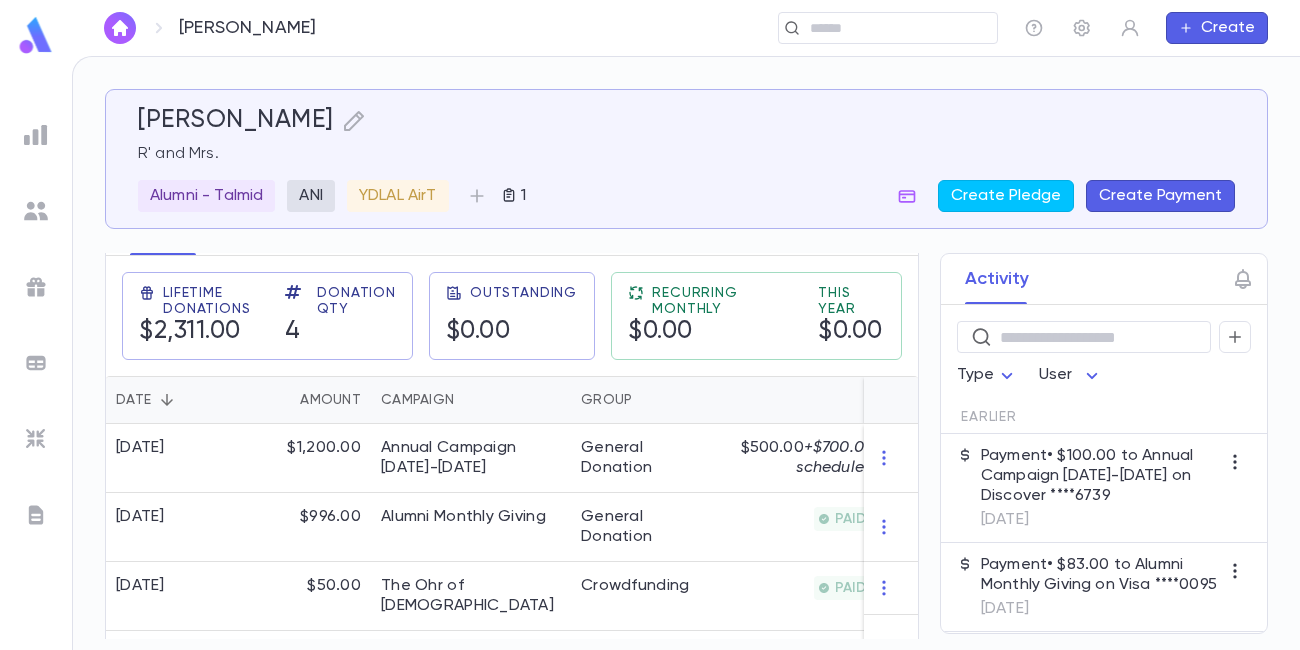 click at bounding box center (36, 135) 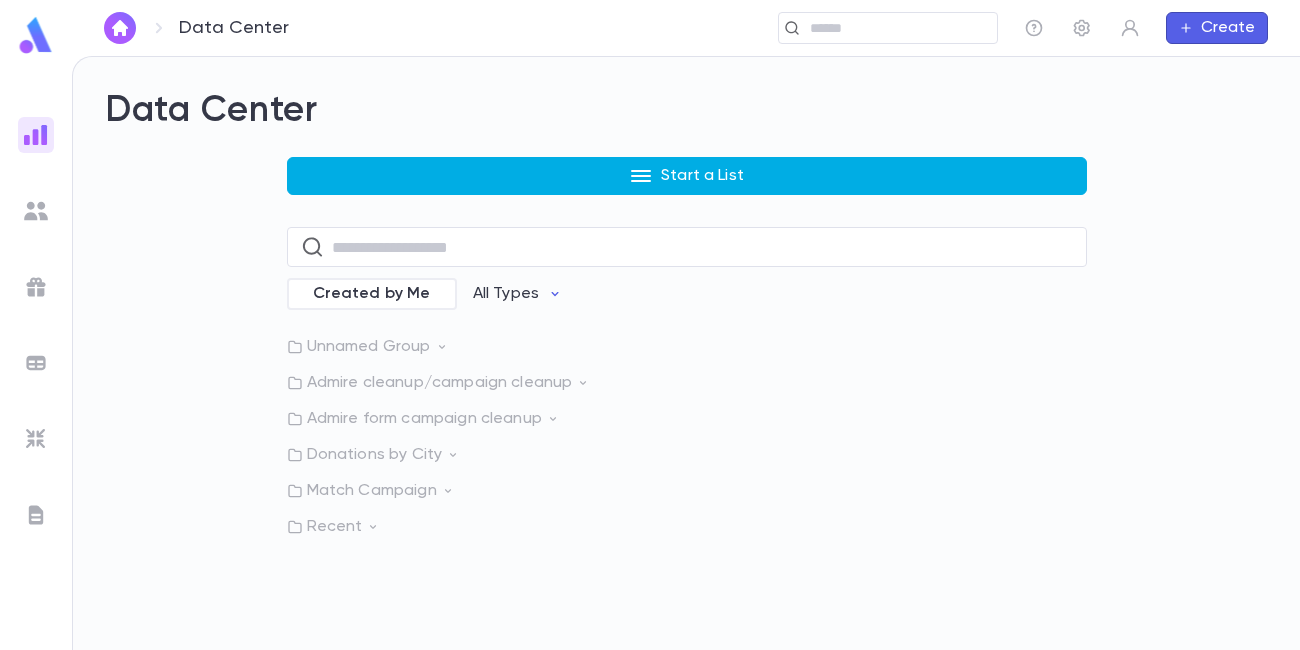 click on "Start a List" at bounding box center [687, 176] 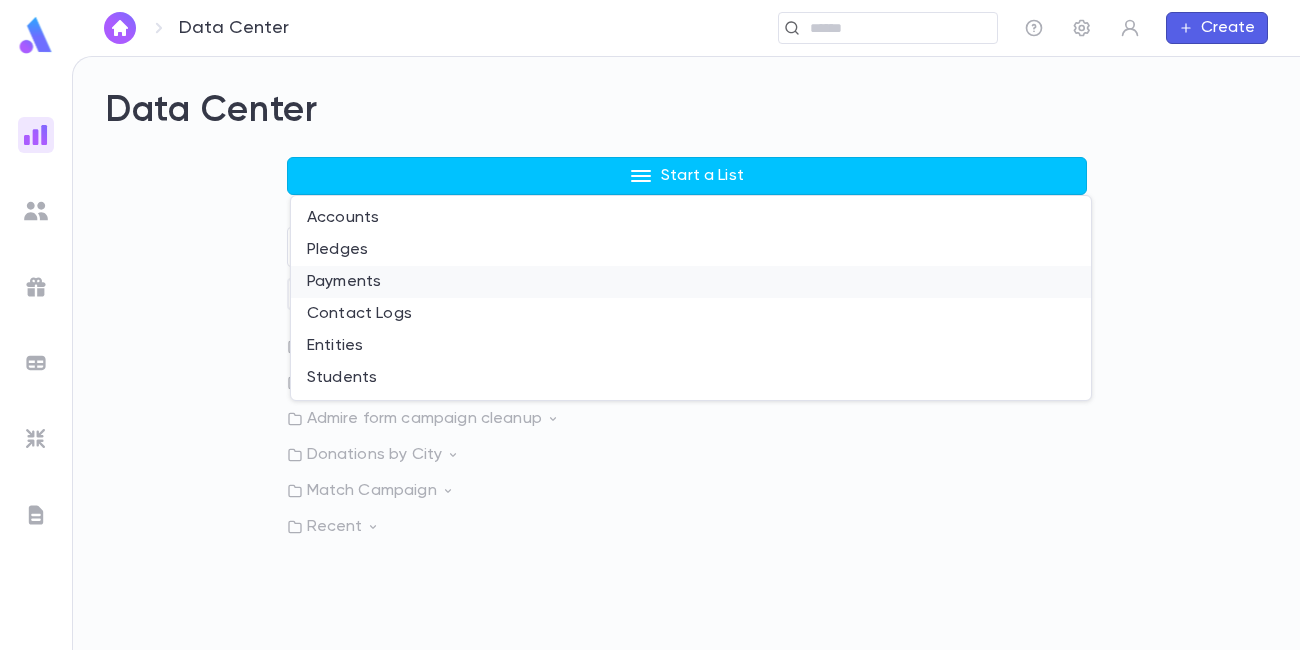 click on "Payments" at bounding box center [691, 282] 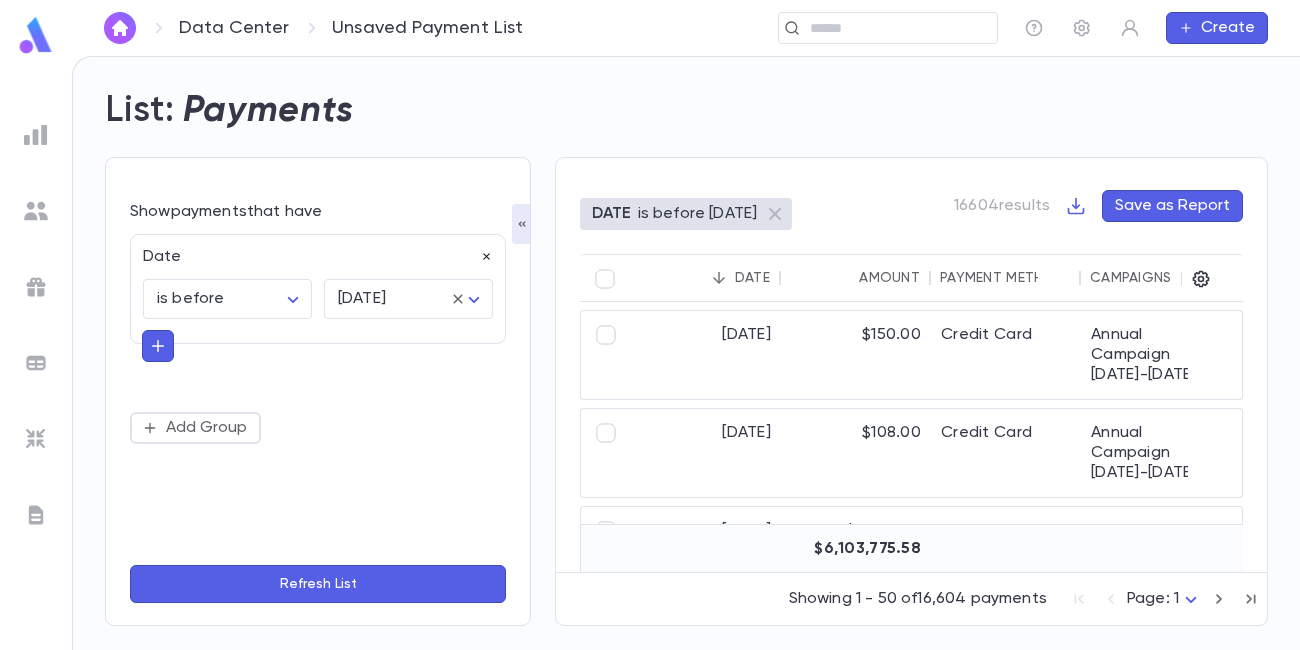 click 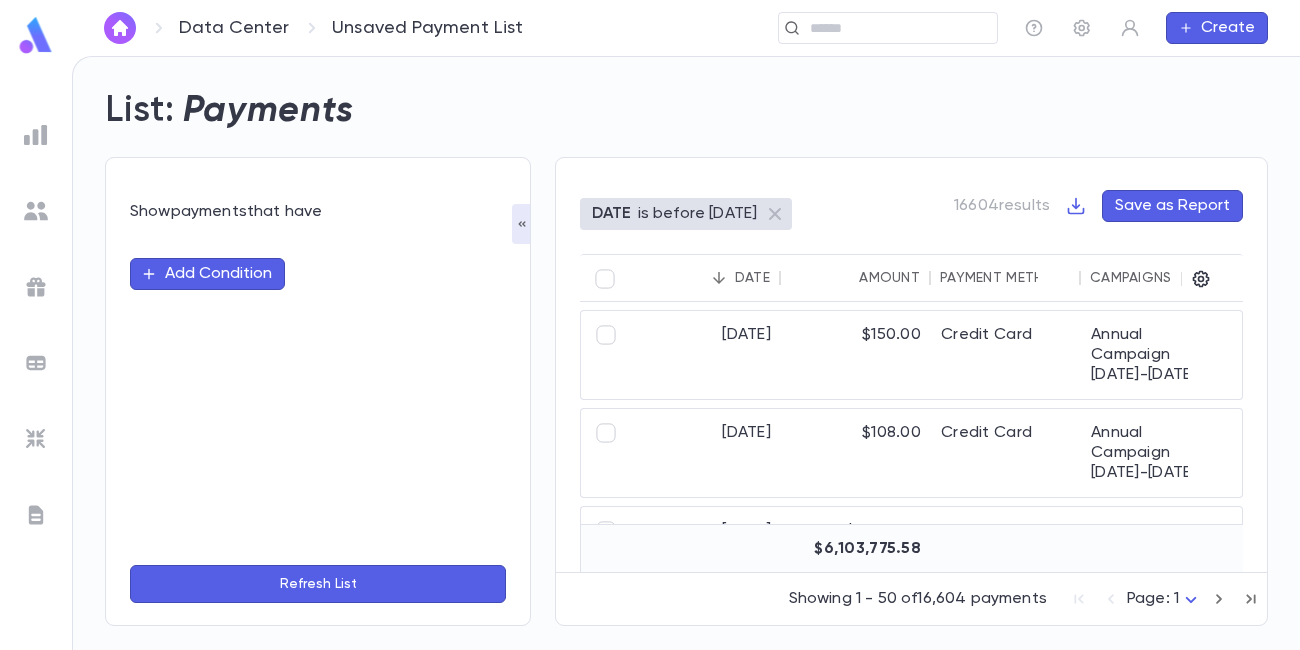 click on "Add Condition" at bounding box center [207, 274] 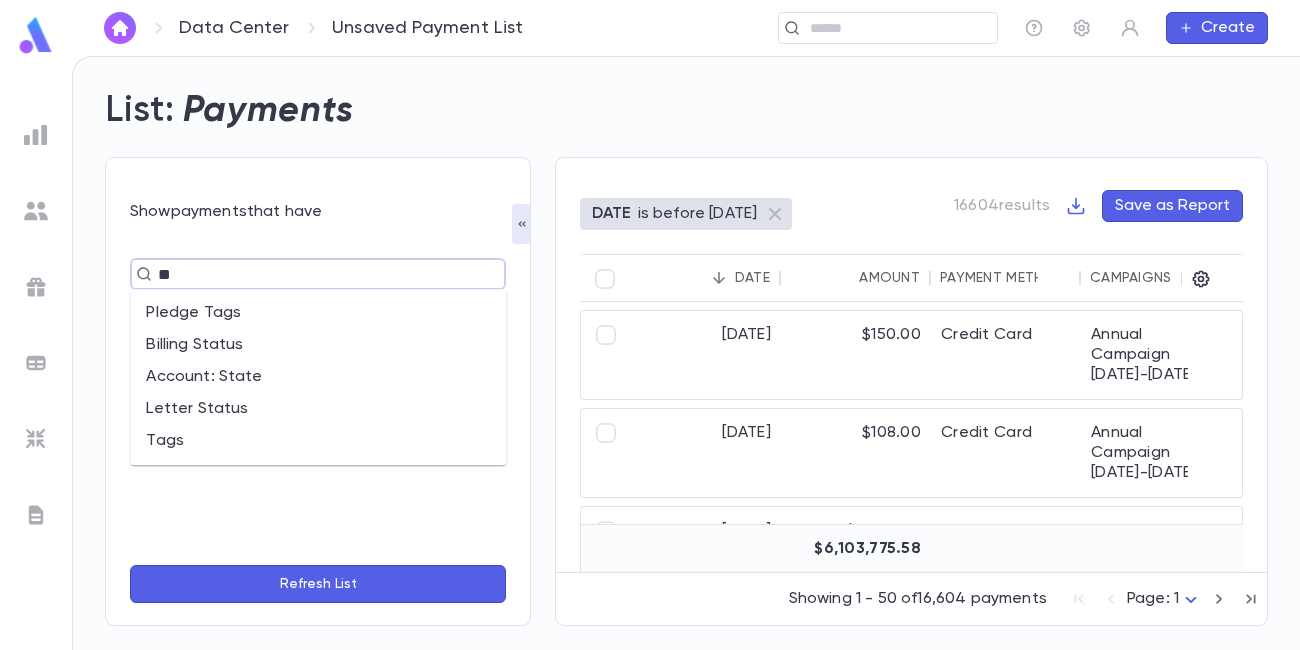 type on "***" 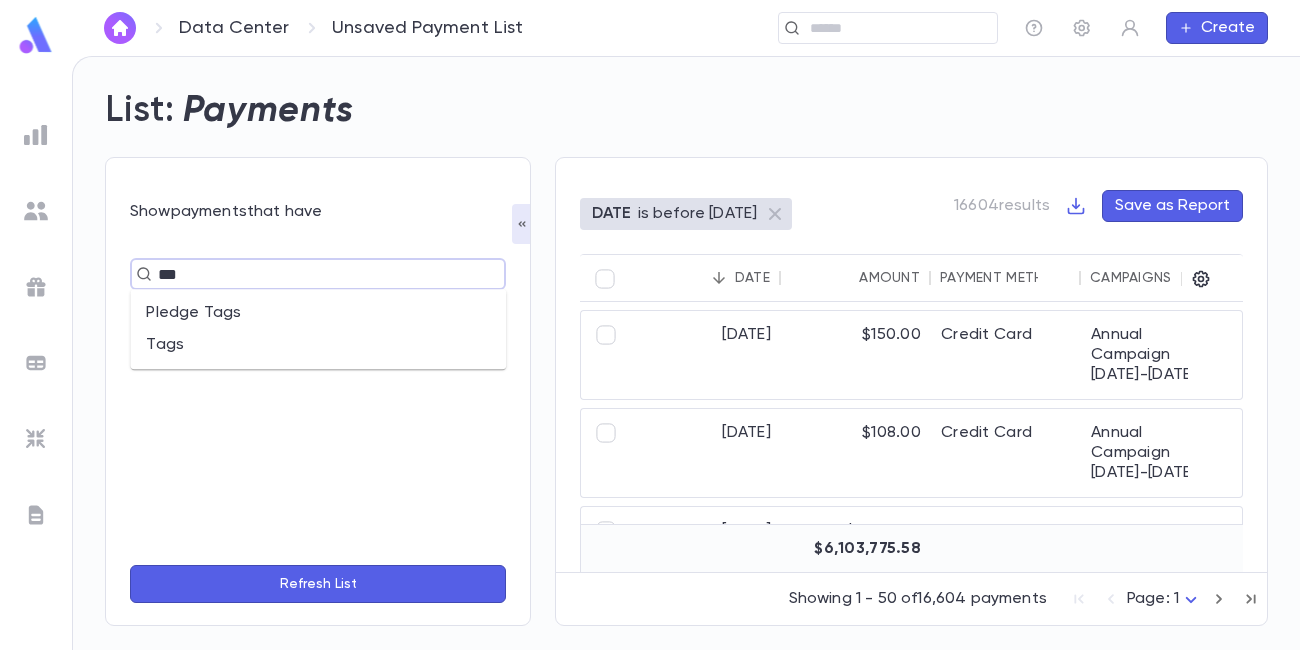 click on "Pledge Tags" at bounding box center [318, 313] 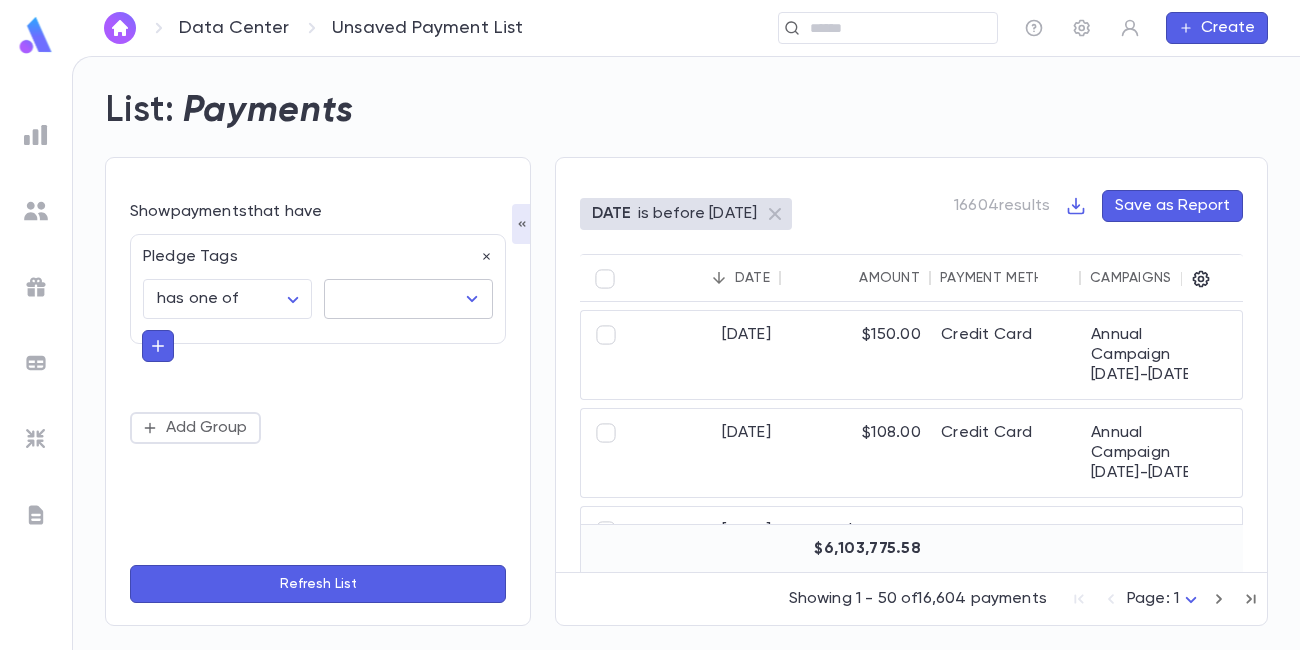 click at bounding box center [393, 299] 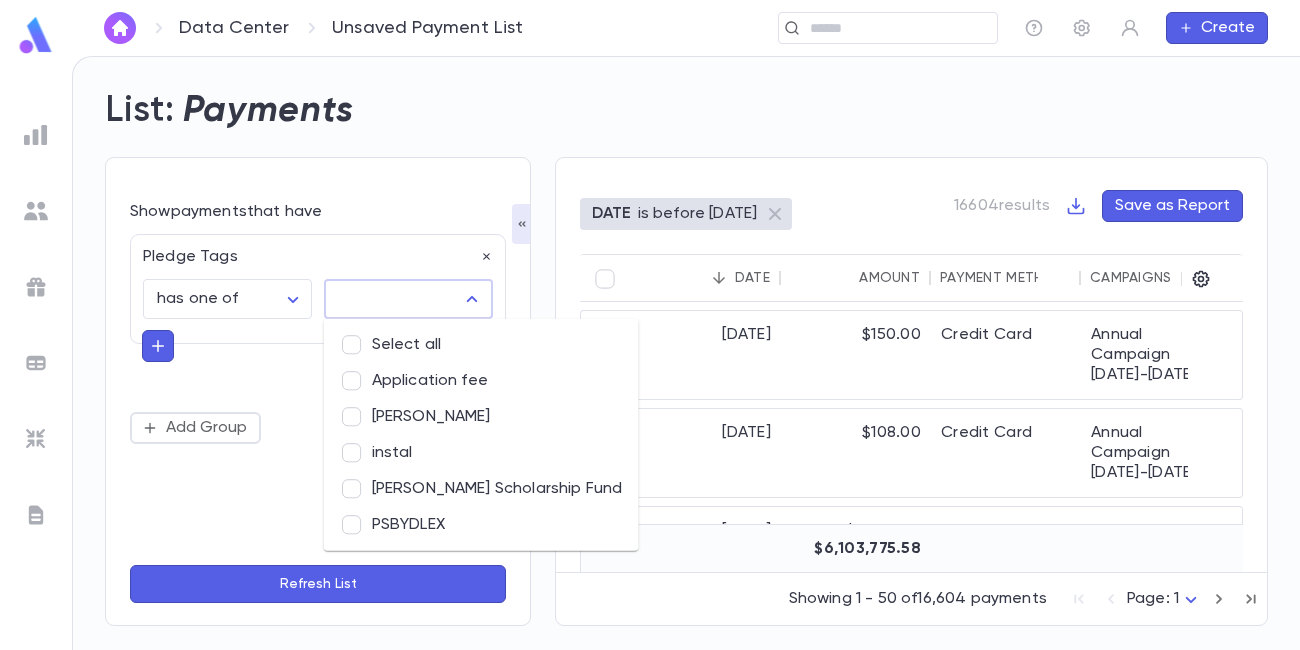 click on "PSBYDLEX" at bounding box center [481, 525] 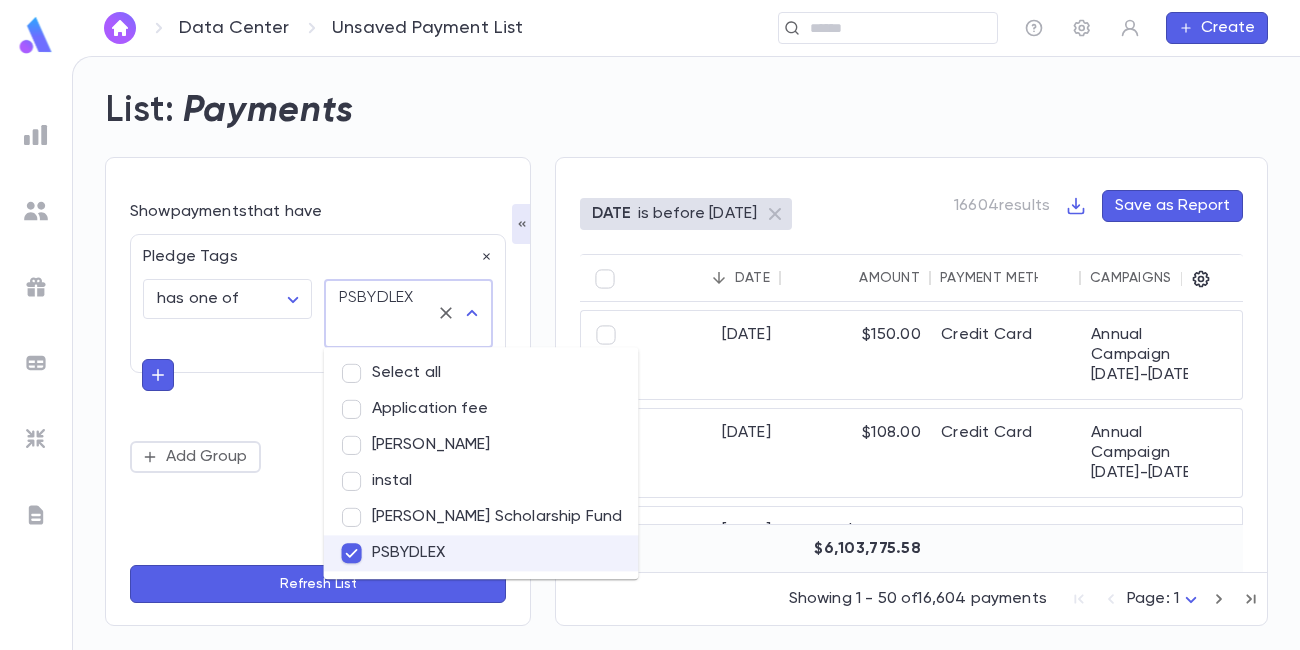 click on "**********" at bounding box center [318, 391] 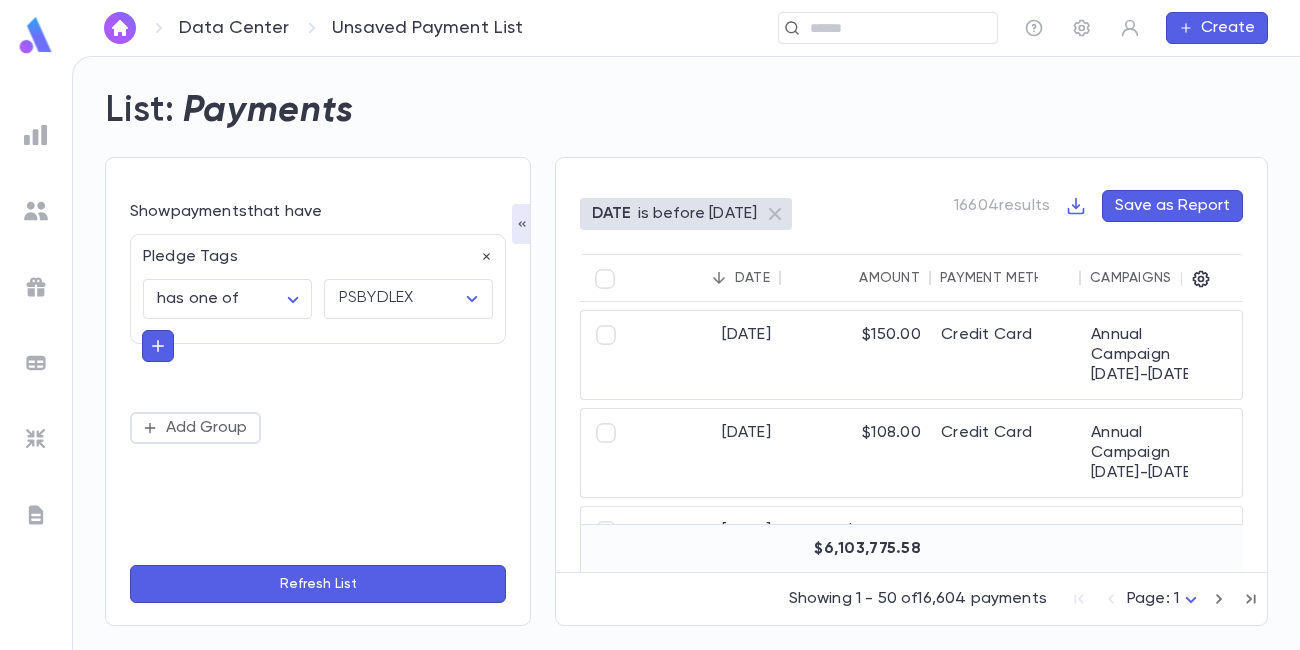 click 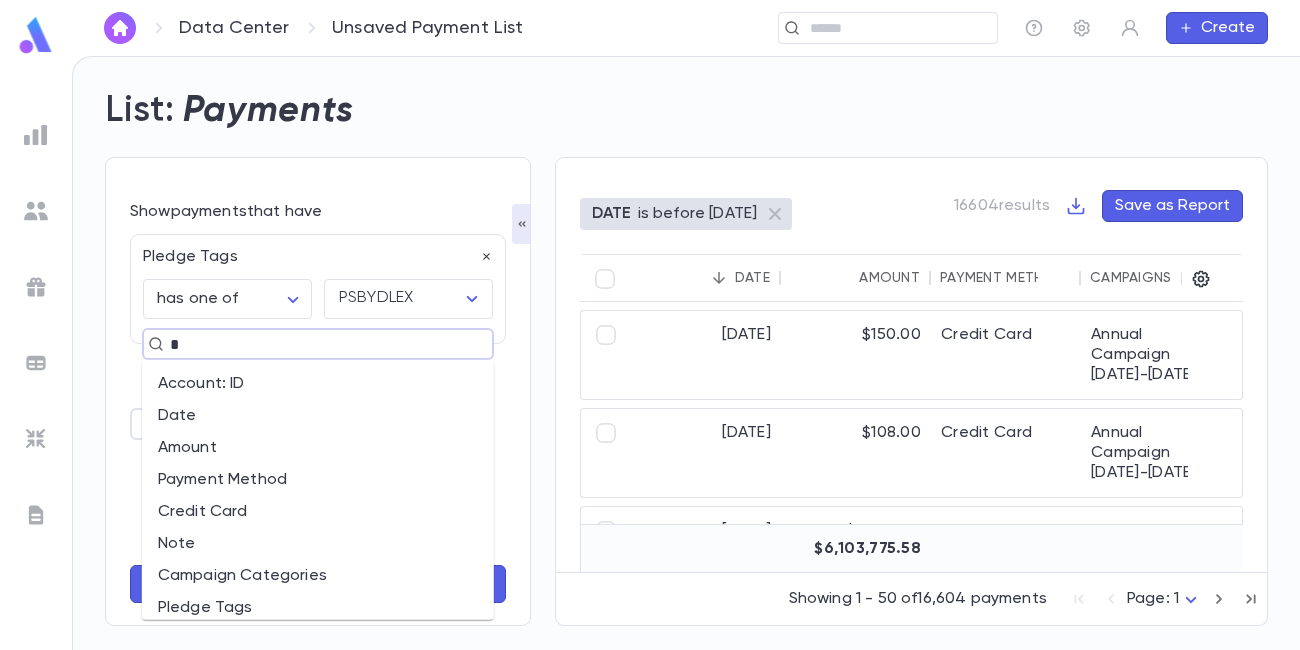type on "**" 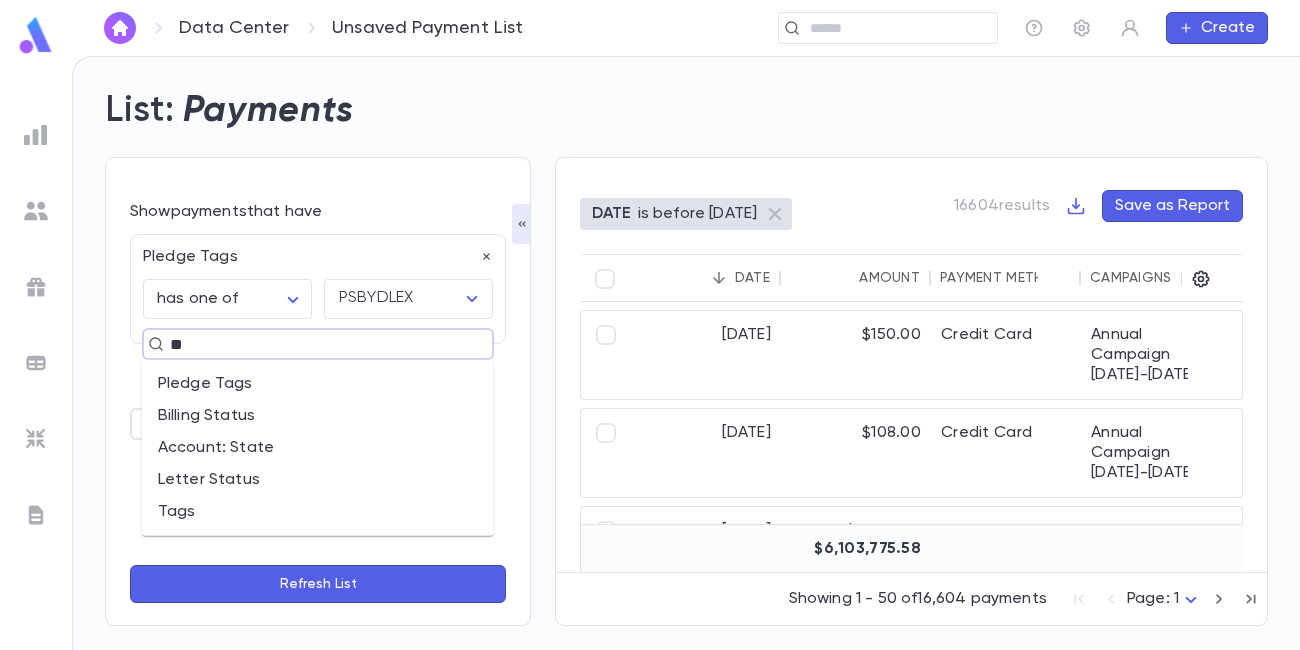 click on "Tags" at bounding box center [318, 512] 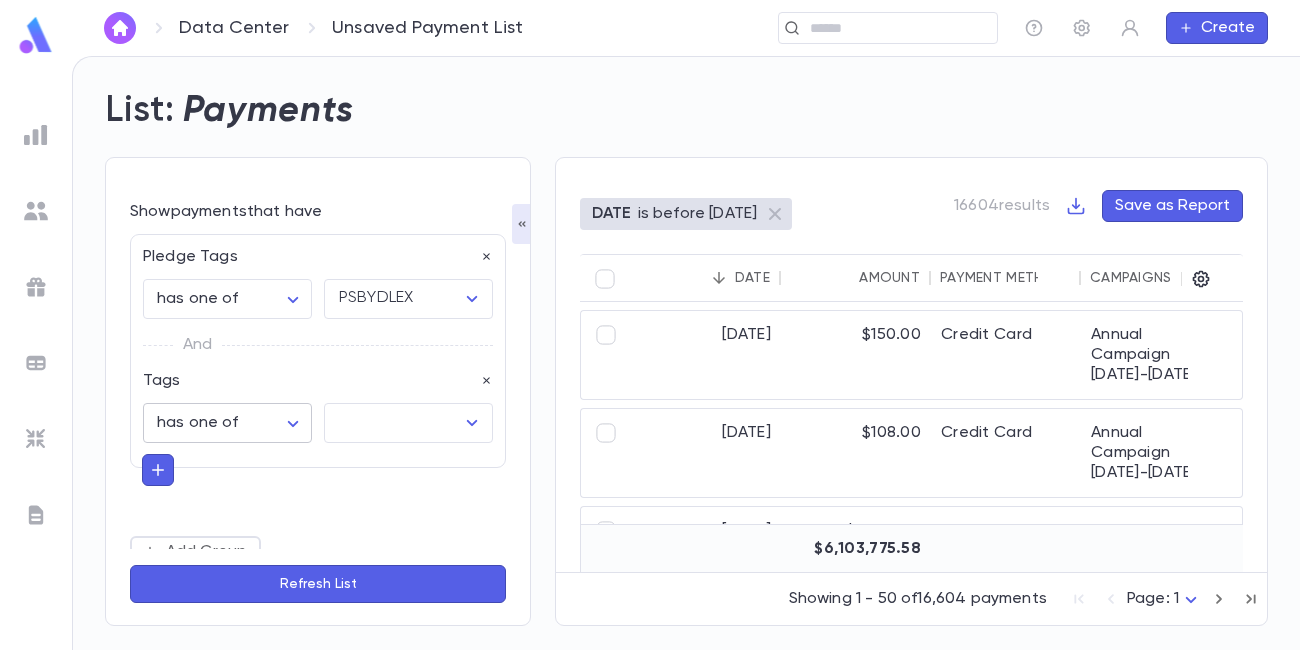 click on "**********" at bounding box center (650, 353) 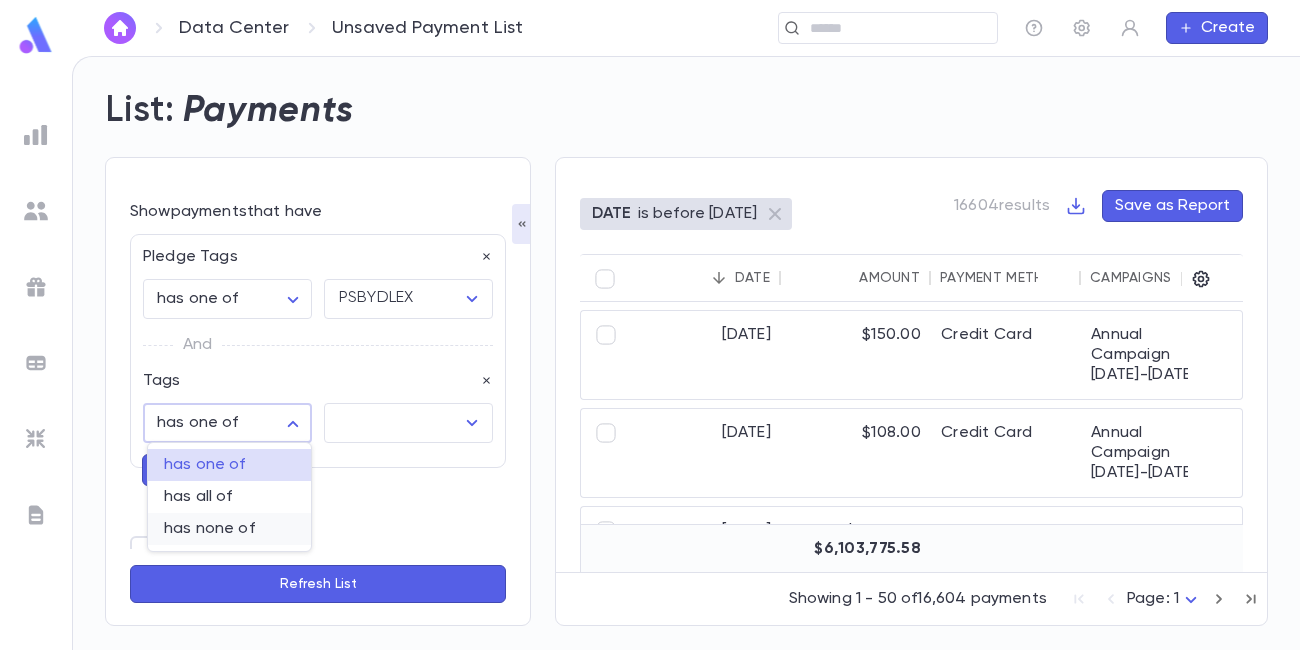 click on "has none of" at bounding box center [229, 529] 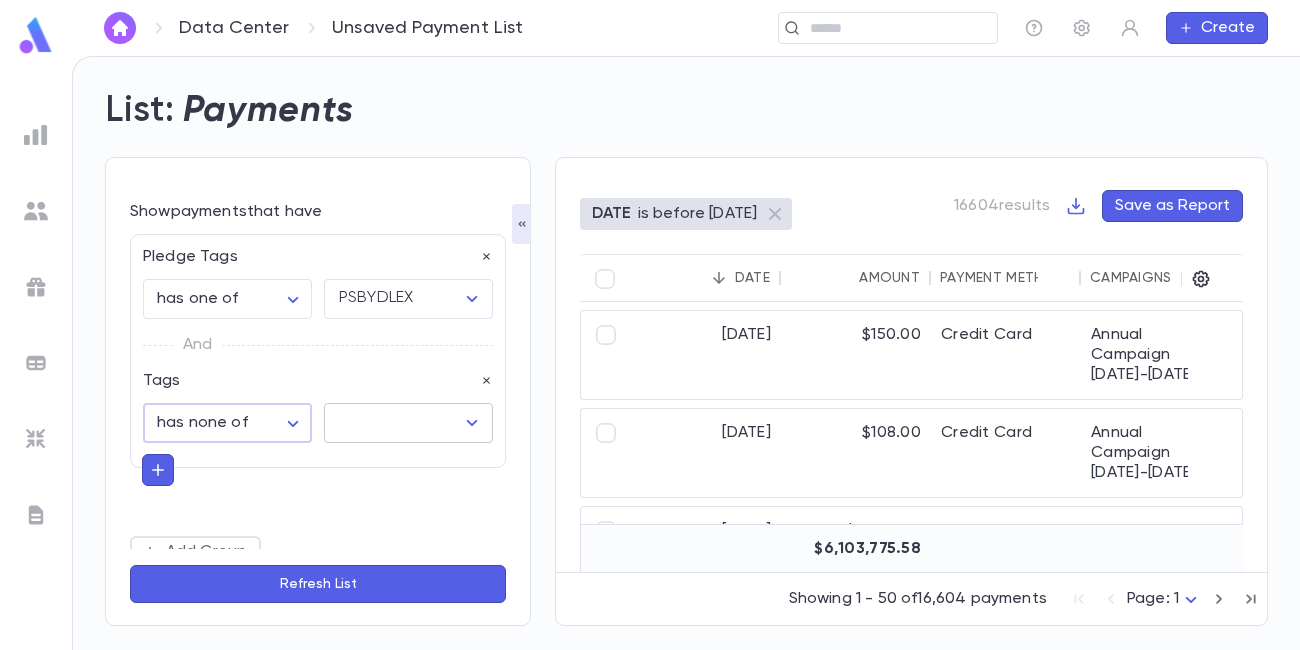 click at bounding box center [393, 423] 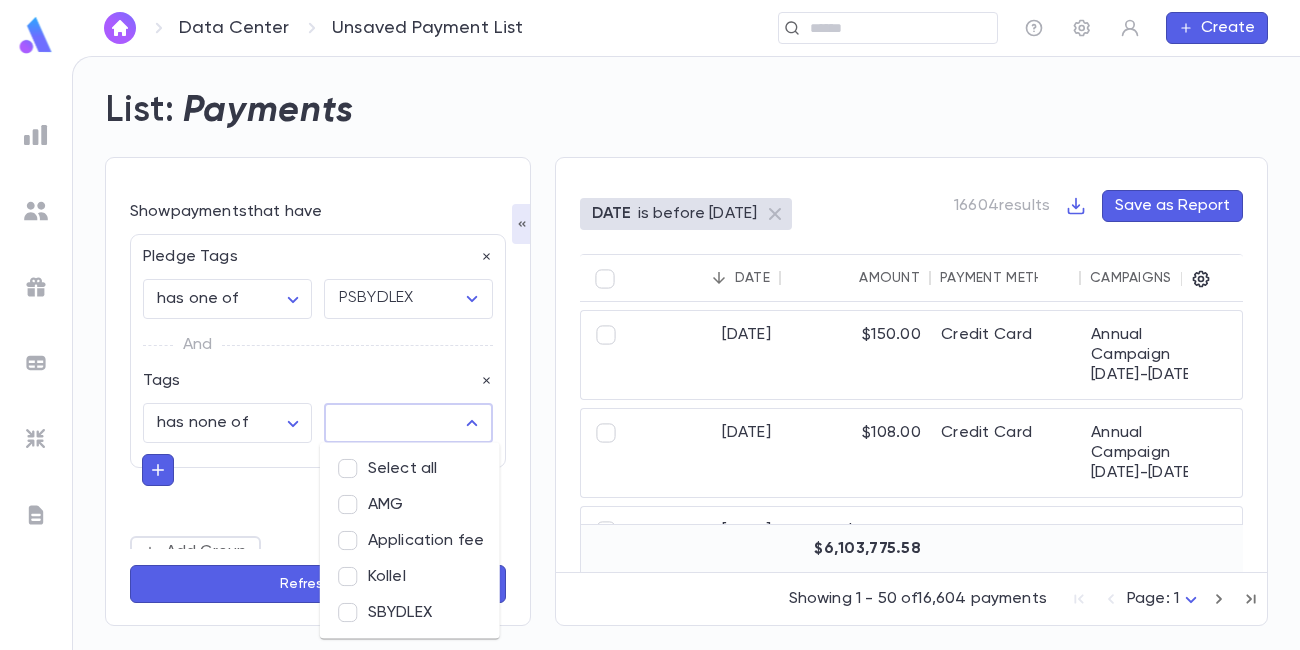 click on "SBYDLEX" at bounding box center [410, 613] 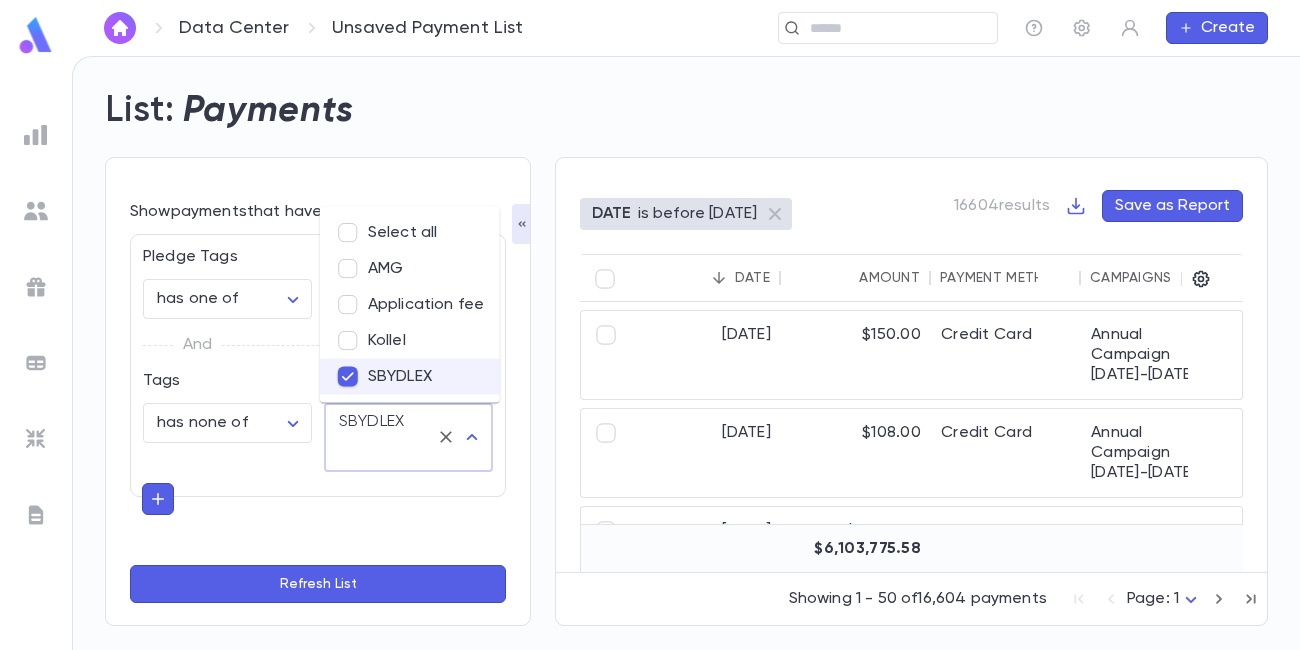 click on "Refresh List" at bounding box center [318, 584] 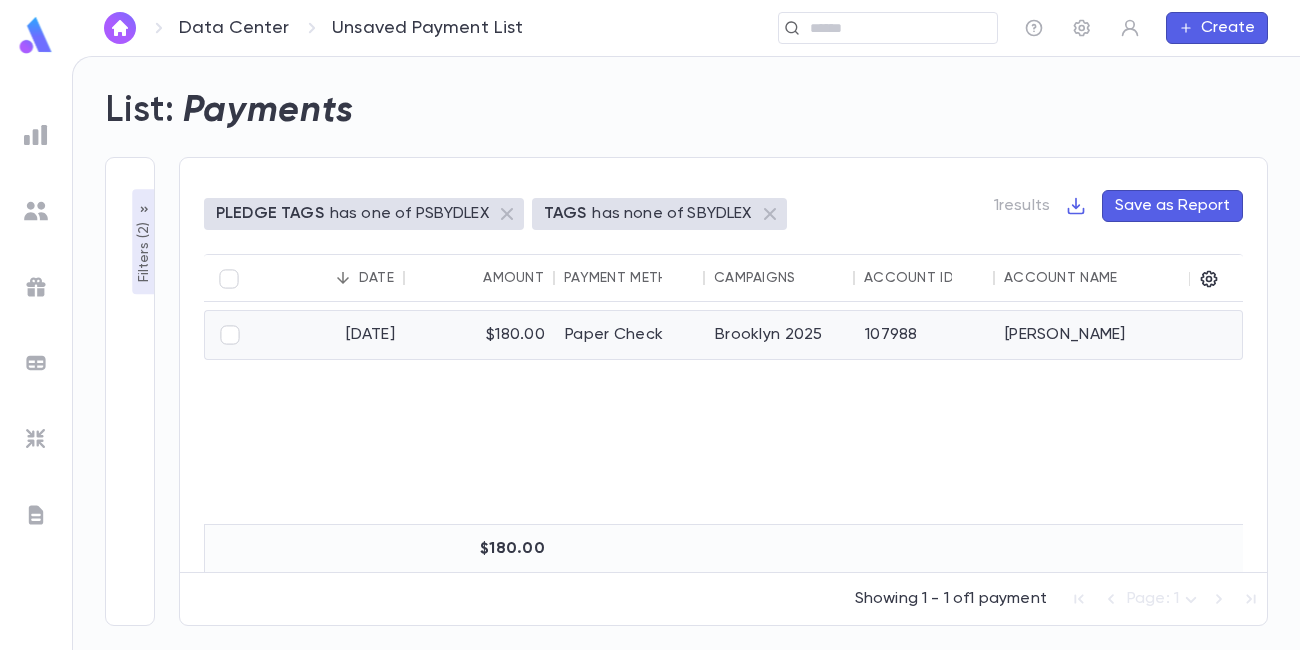 click on "[DATE]" at bounding box center [330, 335] 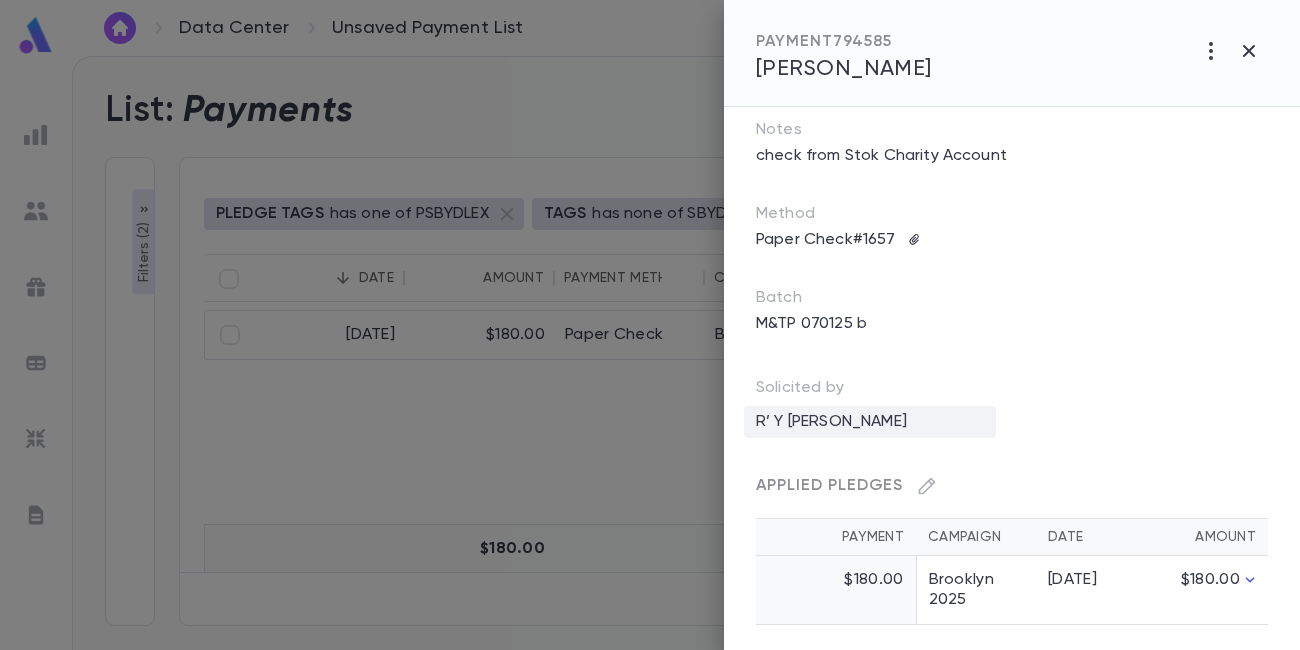 scroll, scrollTop: 152, scrollLeft: 0, axis: vertical 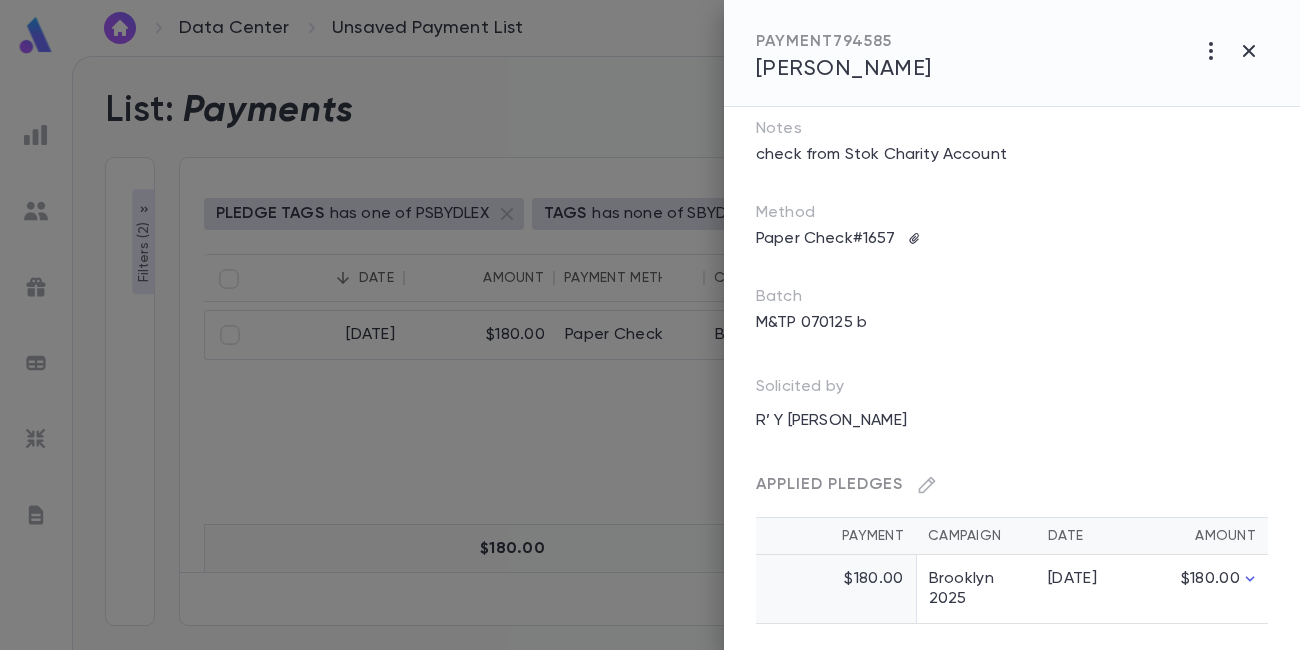click at bounding box center [650, 325] 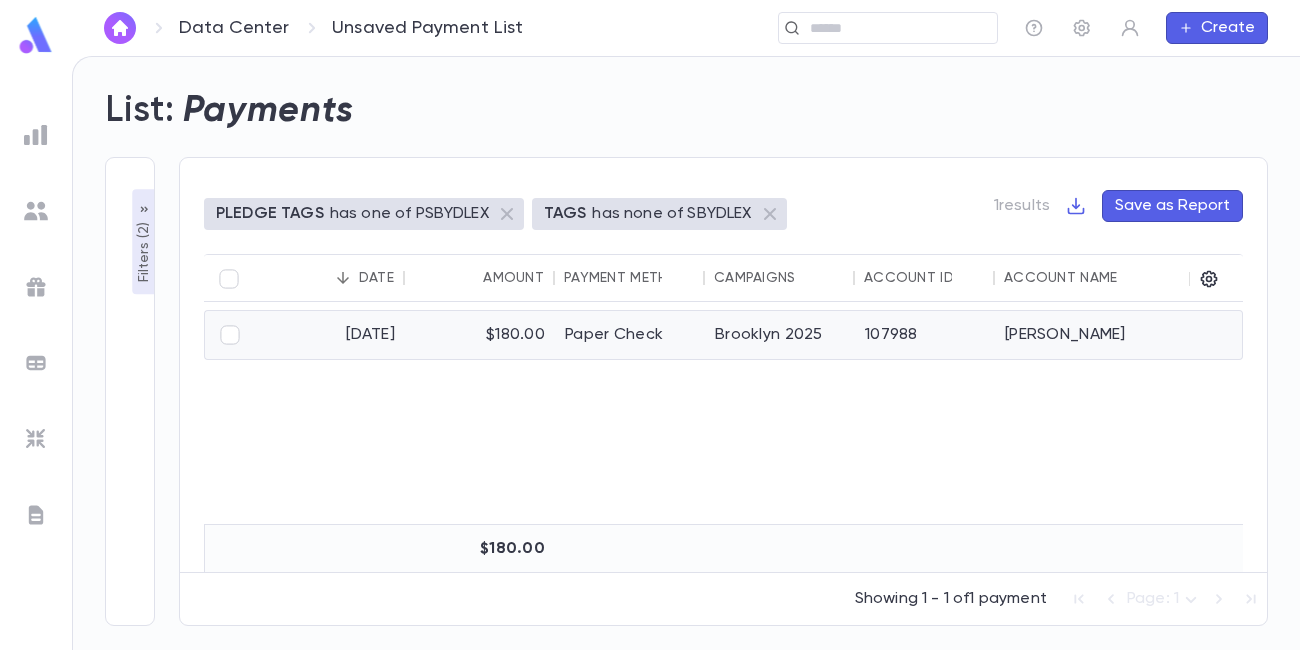 click on "Paper Check" at bounding box center [630, 335] 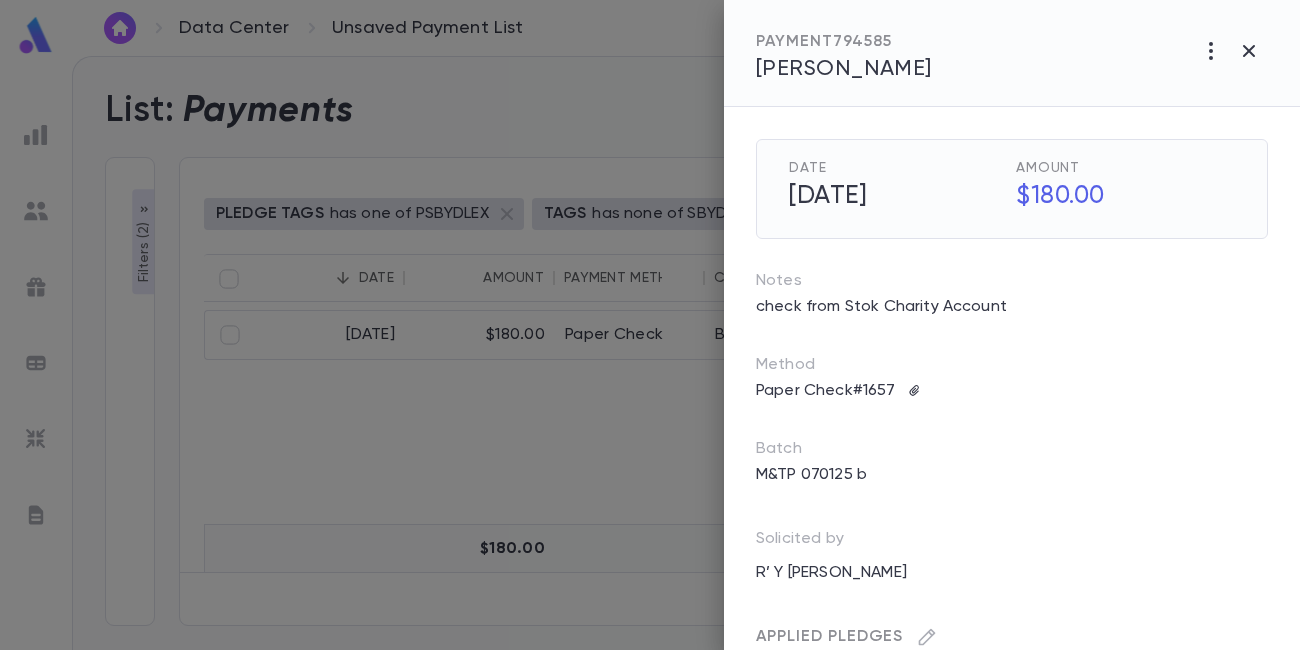 click at bounding box center [650, 325] 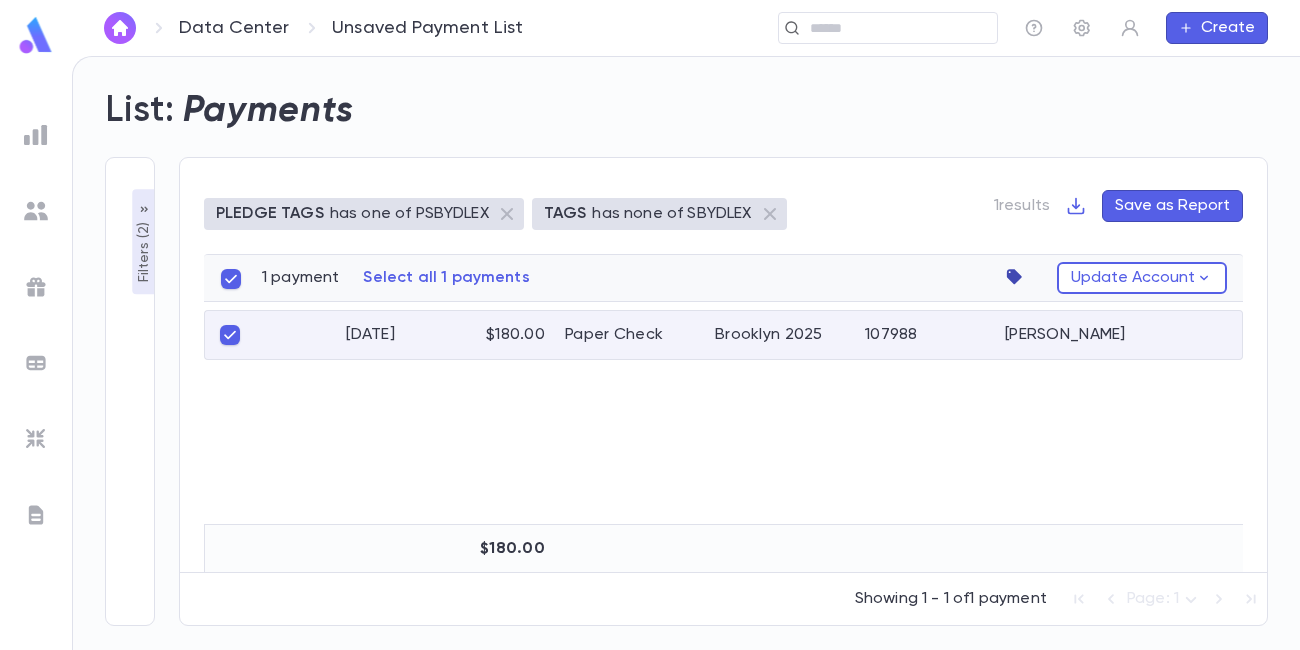 click 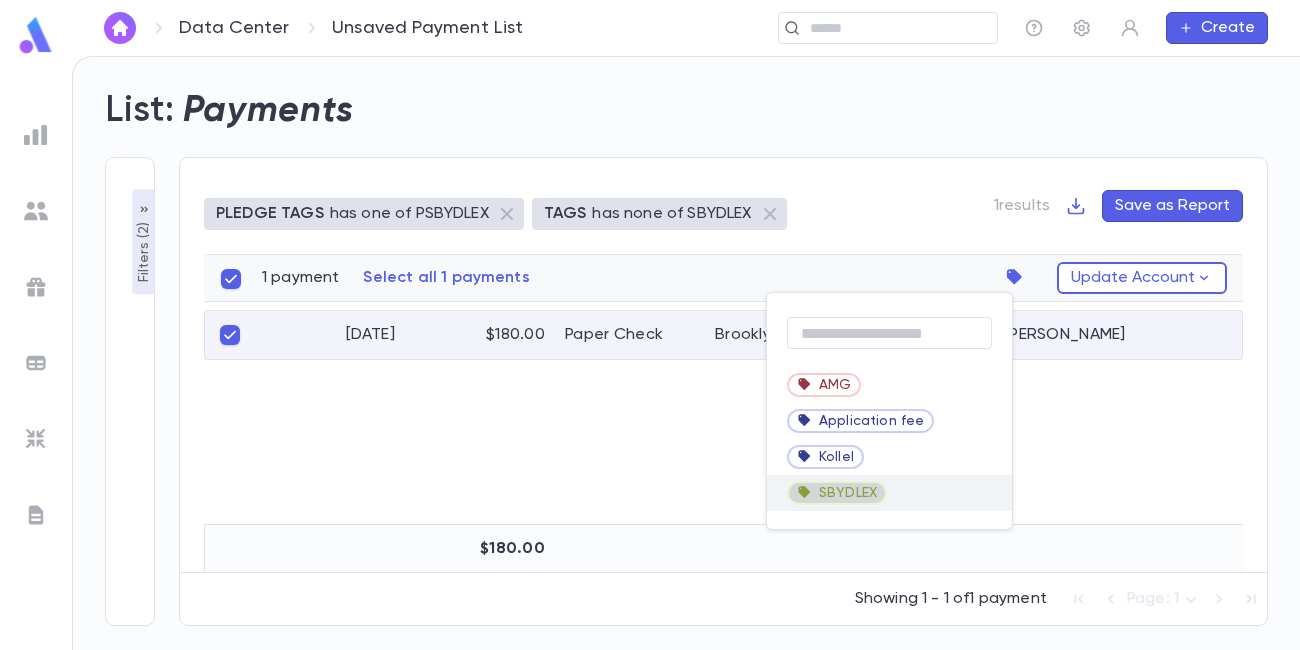 click on "SBYDLEX" at bounding box center [848, 493] 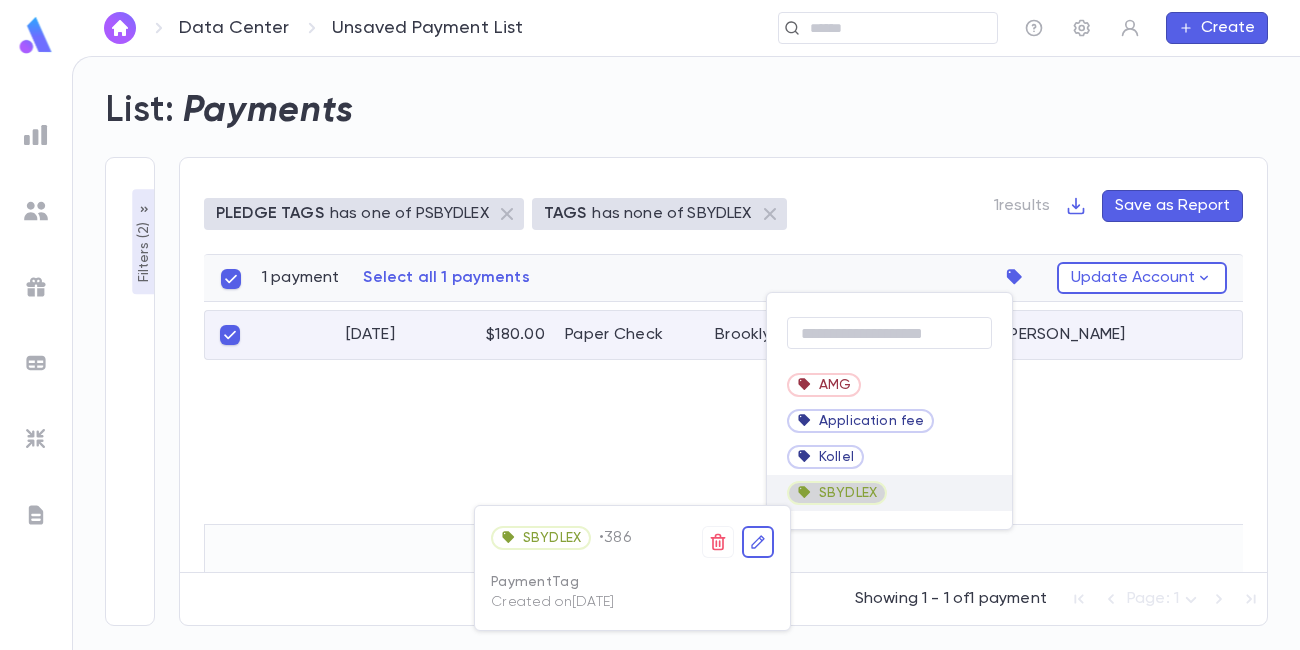 click at bounding box center (650, 325) 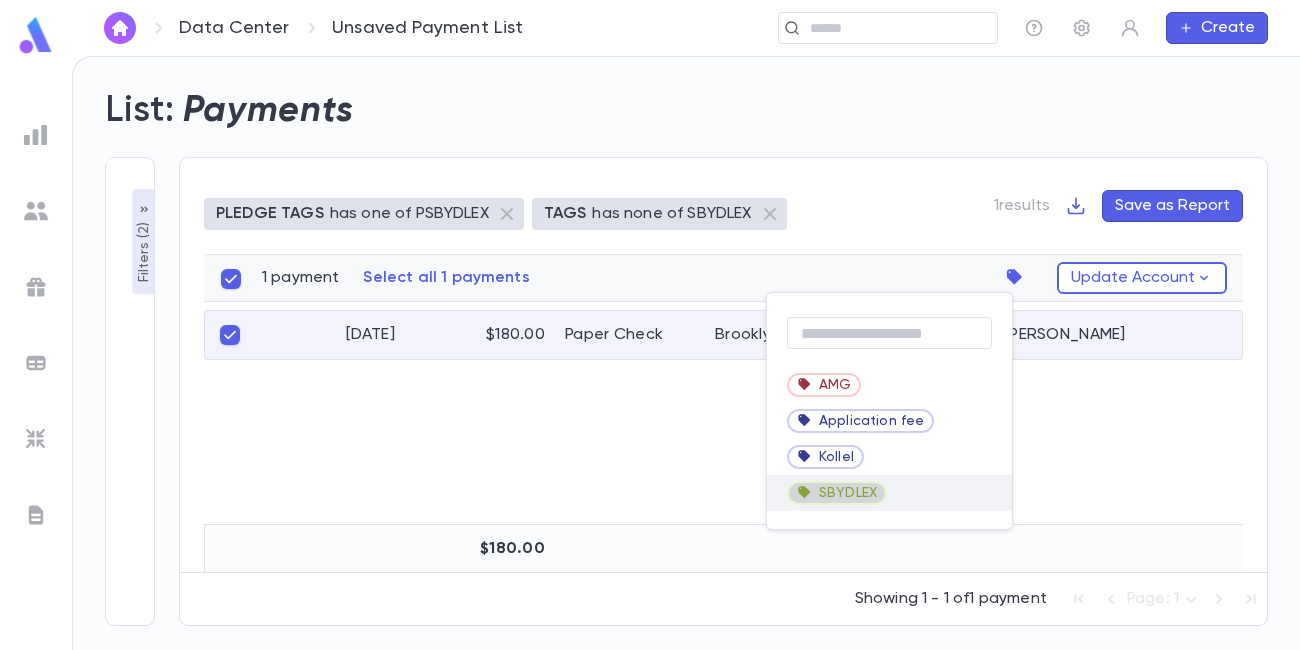 click on "SBYDLEX" at bounding box center (848, 493) 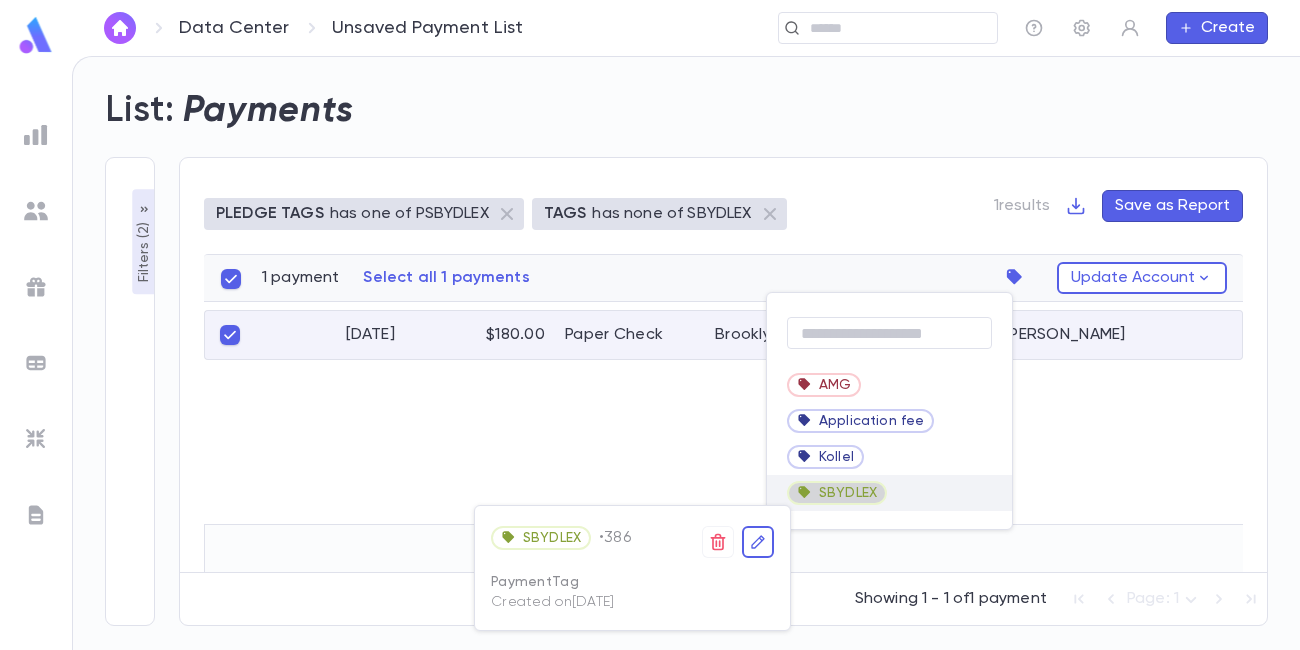 click at bounding box center [650, 325] 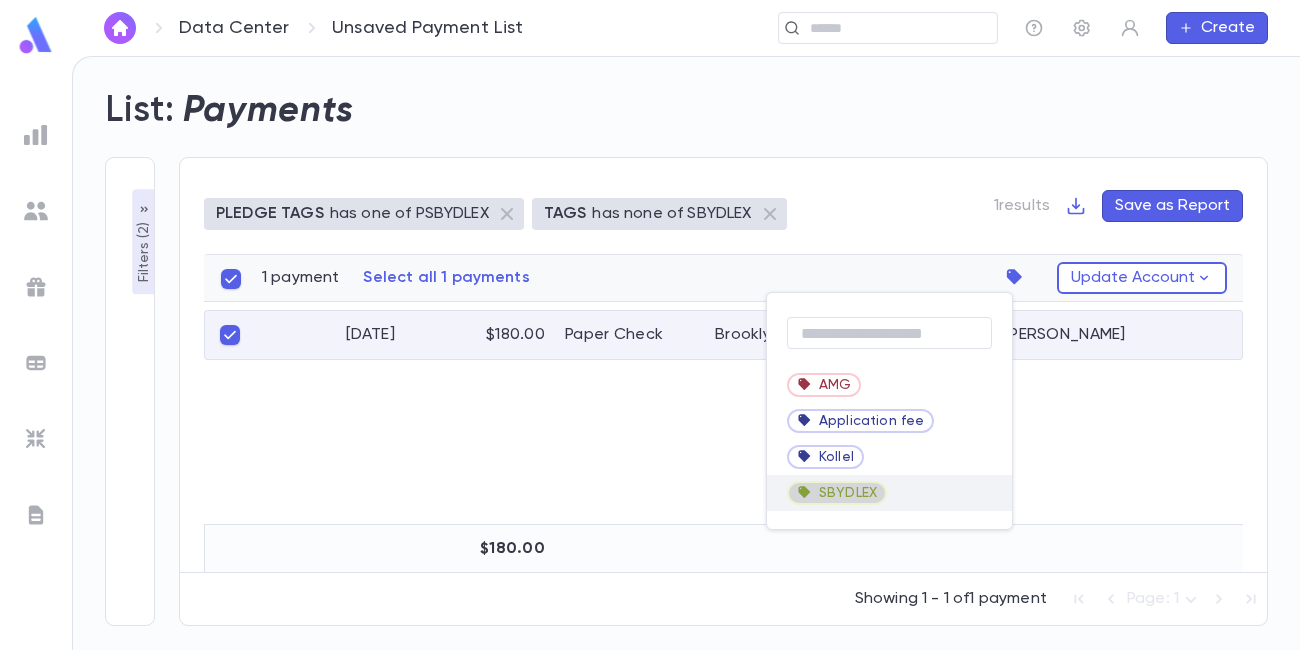 click on "SBYDLEX" at bounding box center [848, 493] 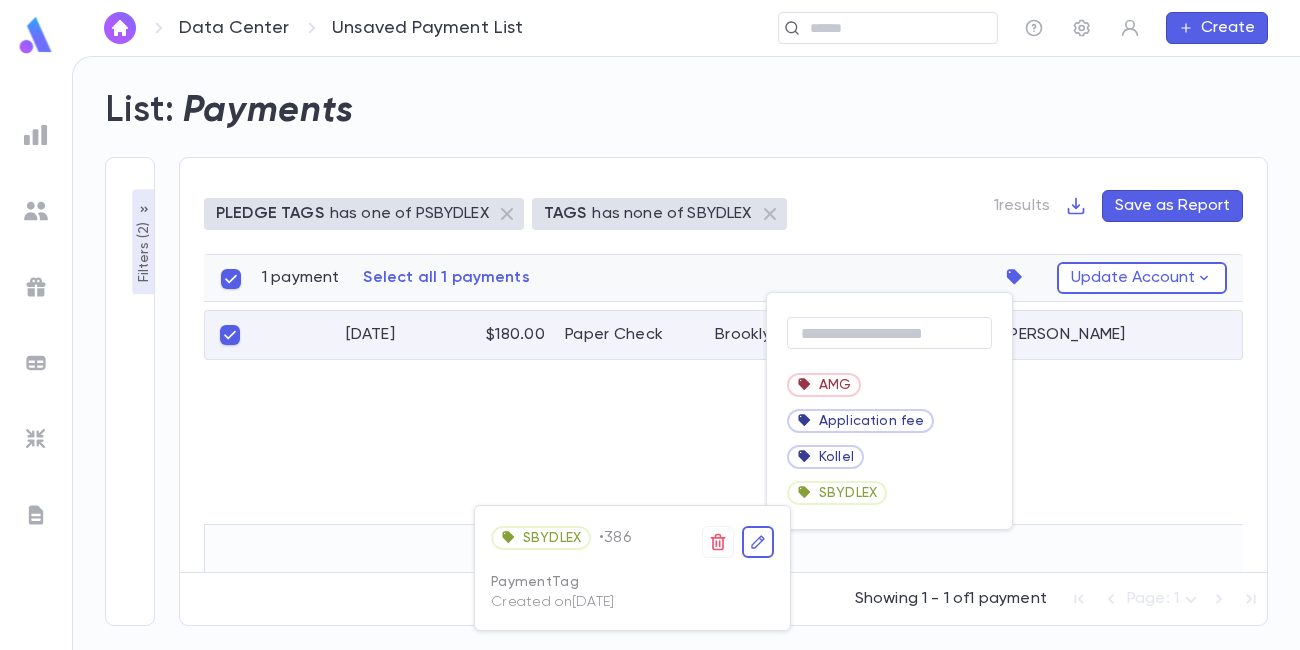 click at bounding box center [650, 325] 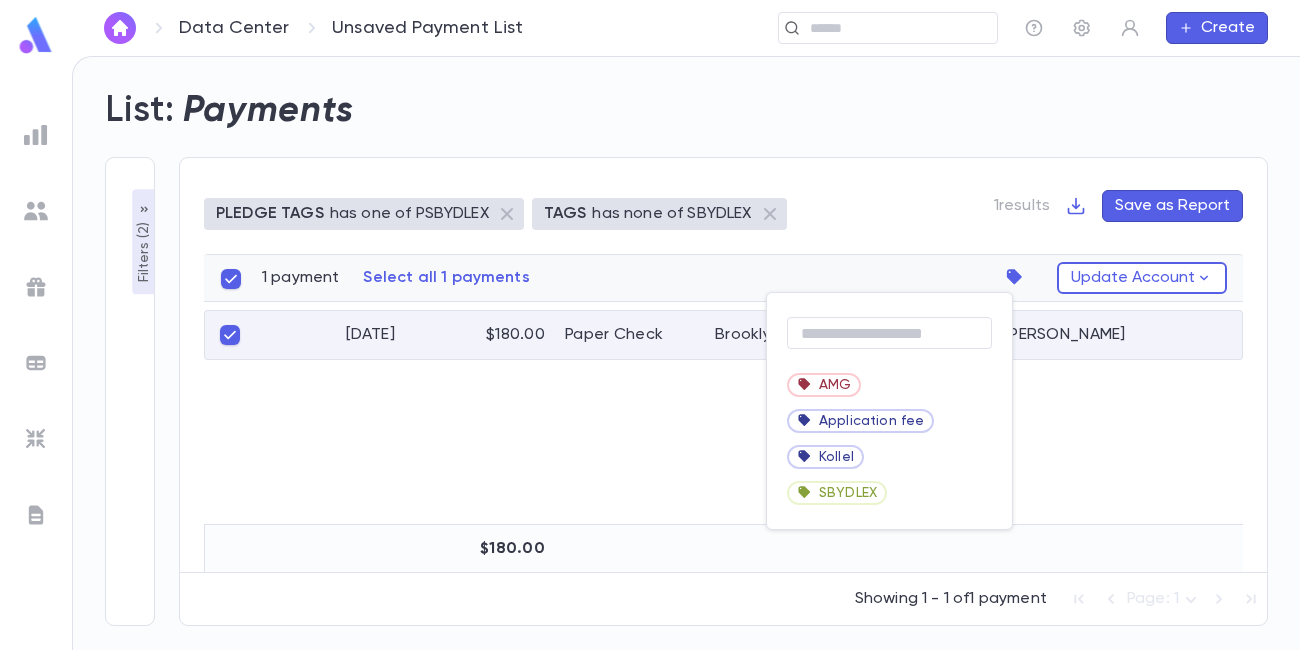click at bounding box center (650, 325) 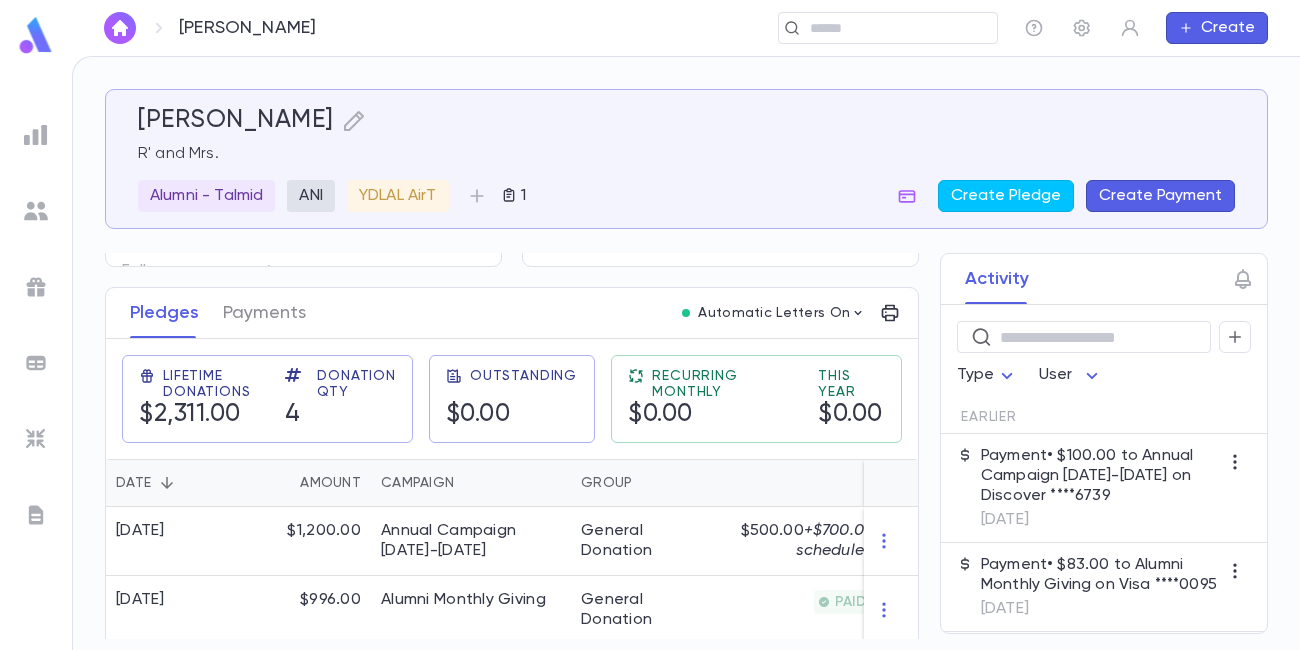 scroll, scrollTop: 241, scrollLeft: 0, axis: vertical 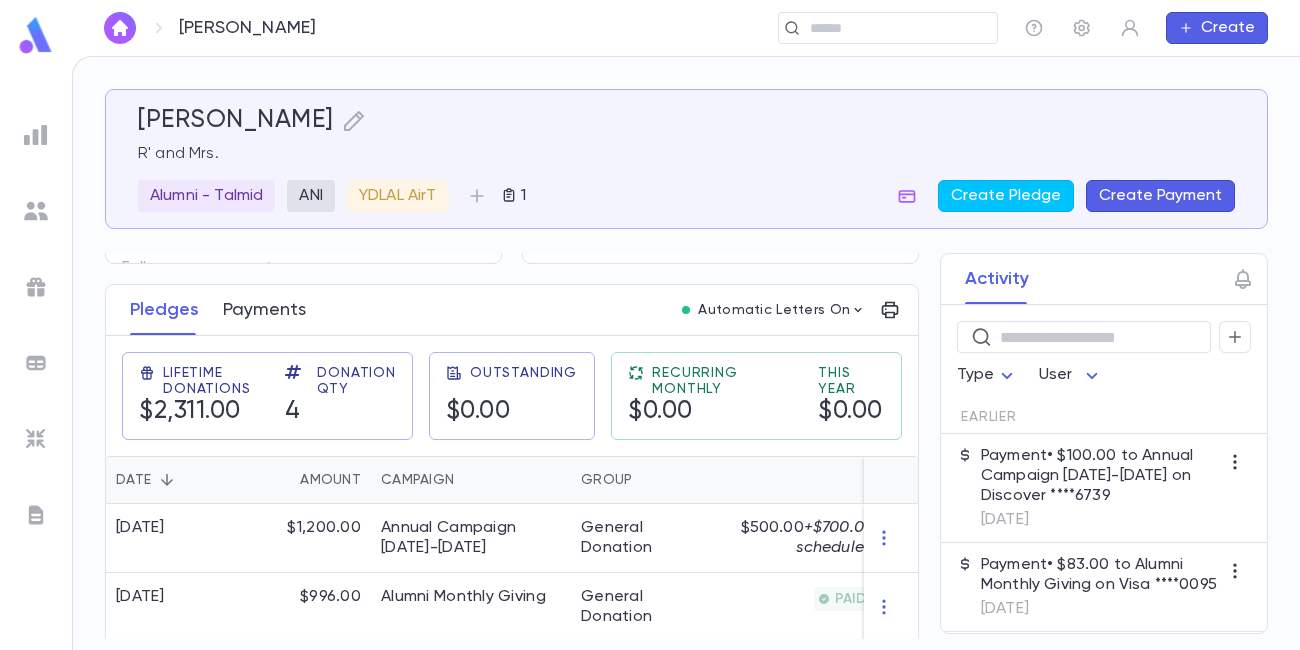 click on "Payments" at bounding box center [264, 310] 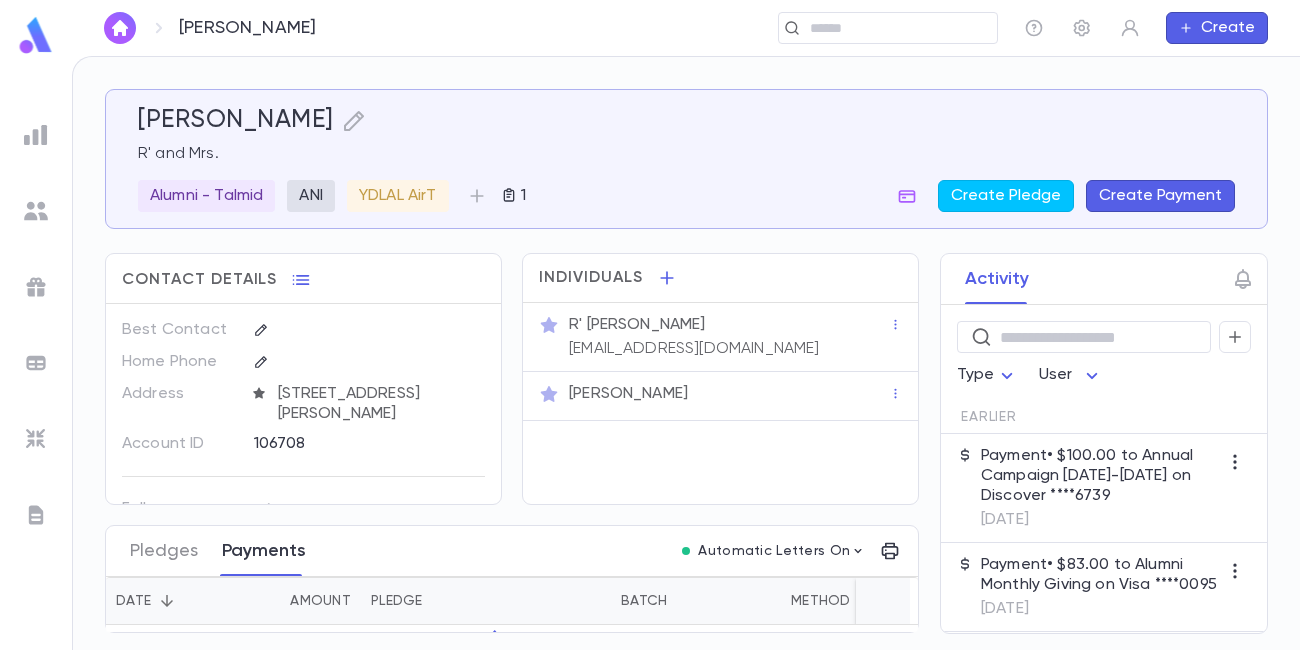 scroll, scrollTop: 0, scrollLeft: 0, axis: both 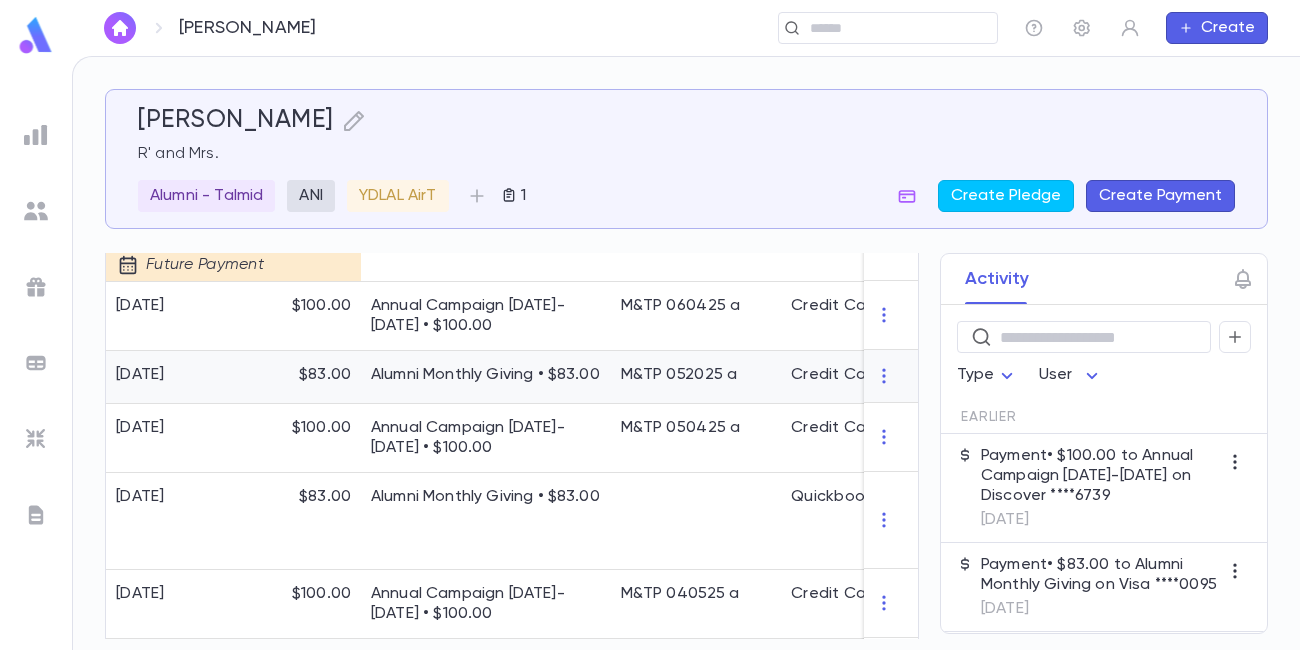 click on "Alumni Monthly Giving • $83.00" at bounding box center [486, 375] 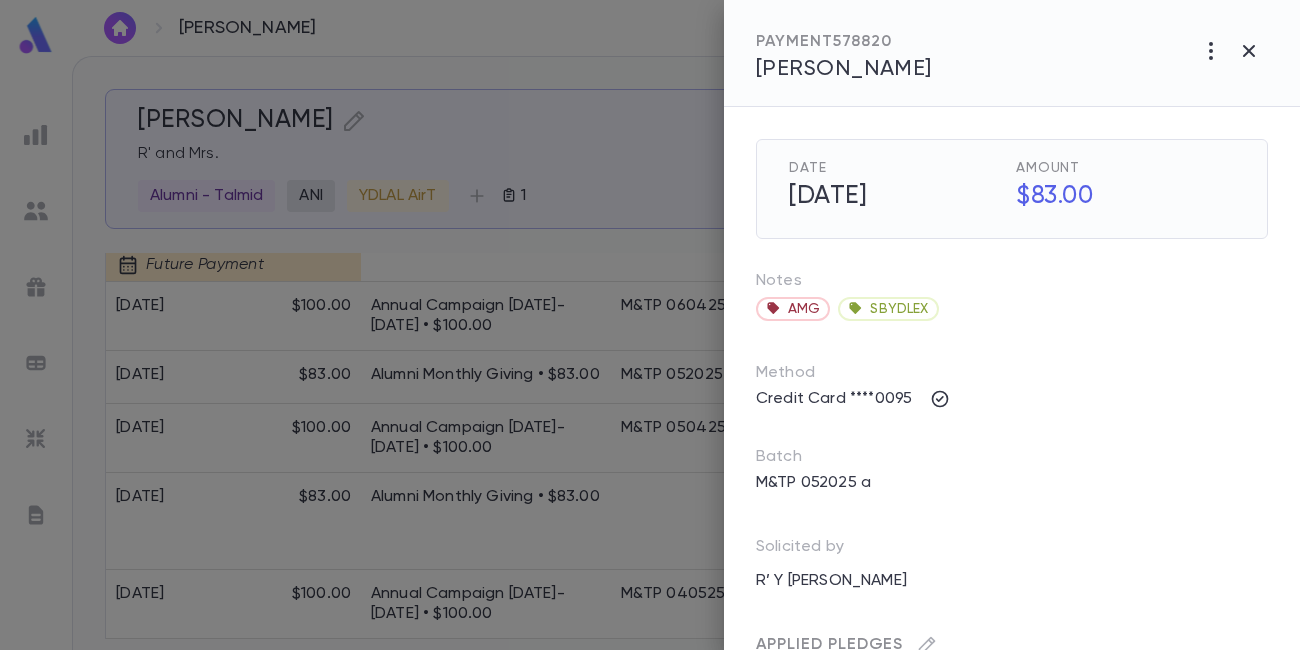 scroll, scrollTop: 81, scrollLeft: 0, axis: vertical 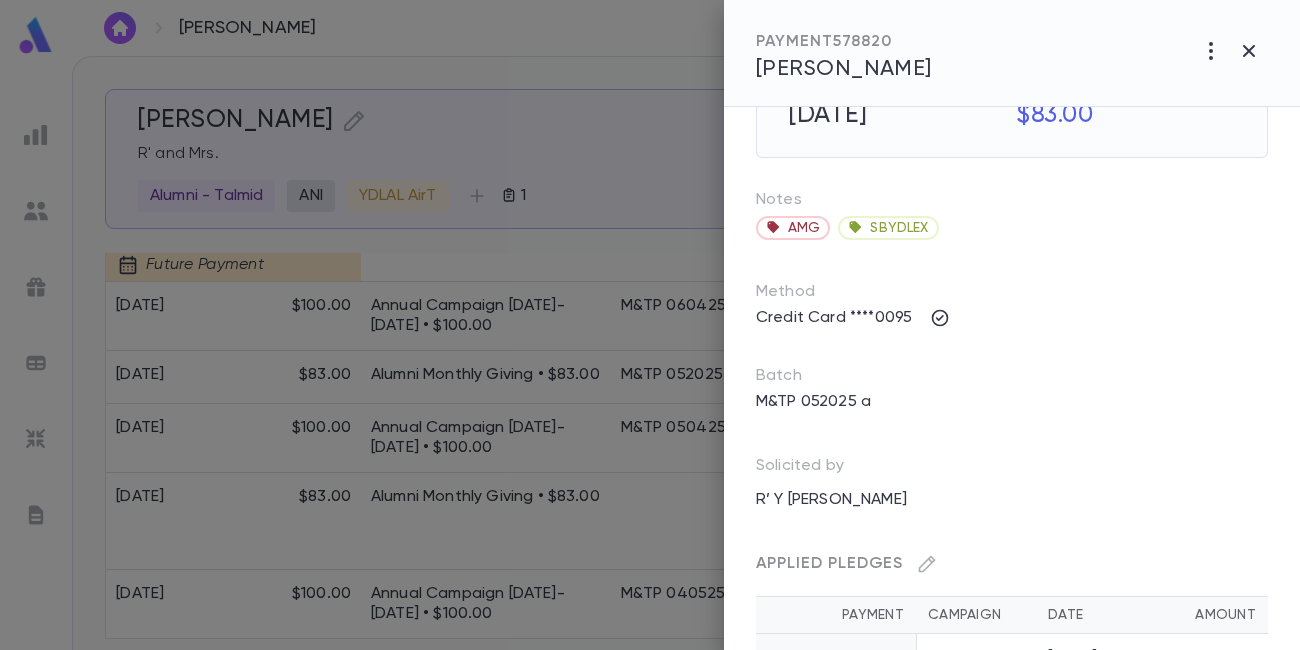 click at bounding box center (650, 325) 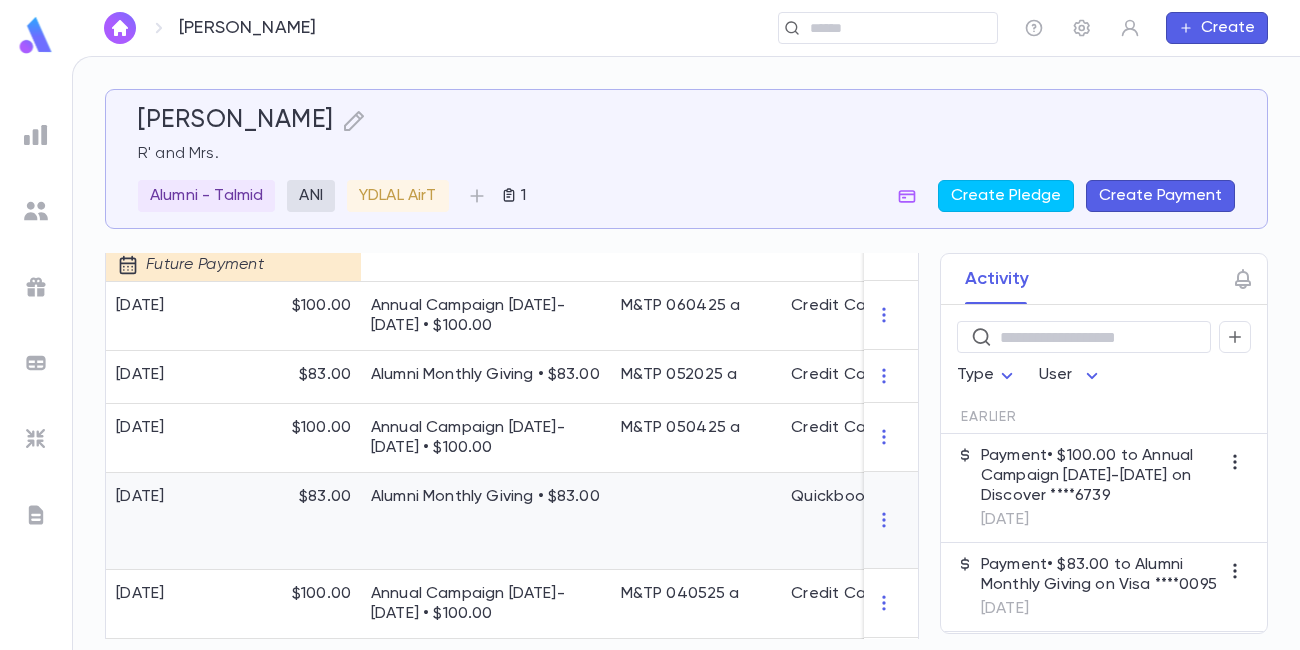 click on "Alumni Monthly Giving • $83.00" at bounding box center (486, 521) 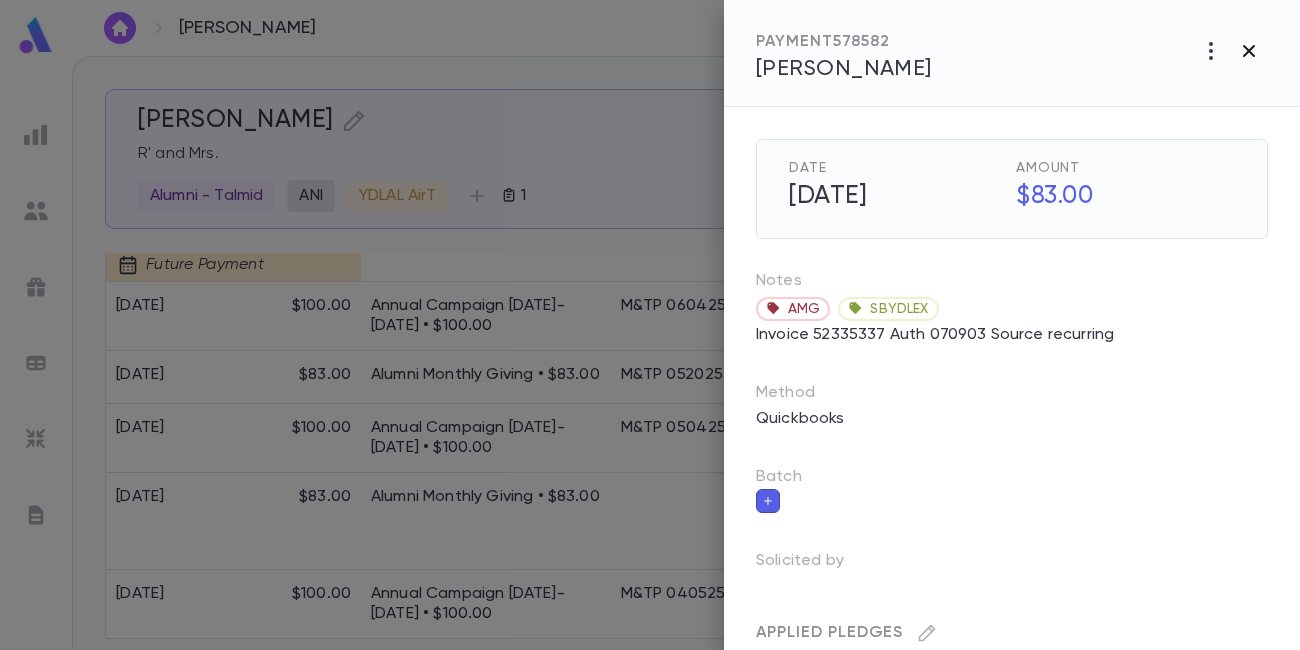 click 